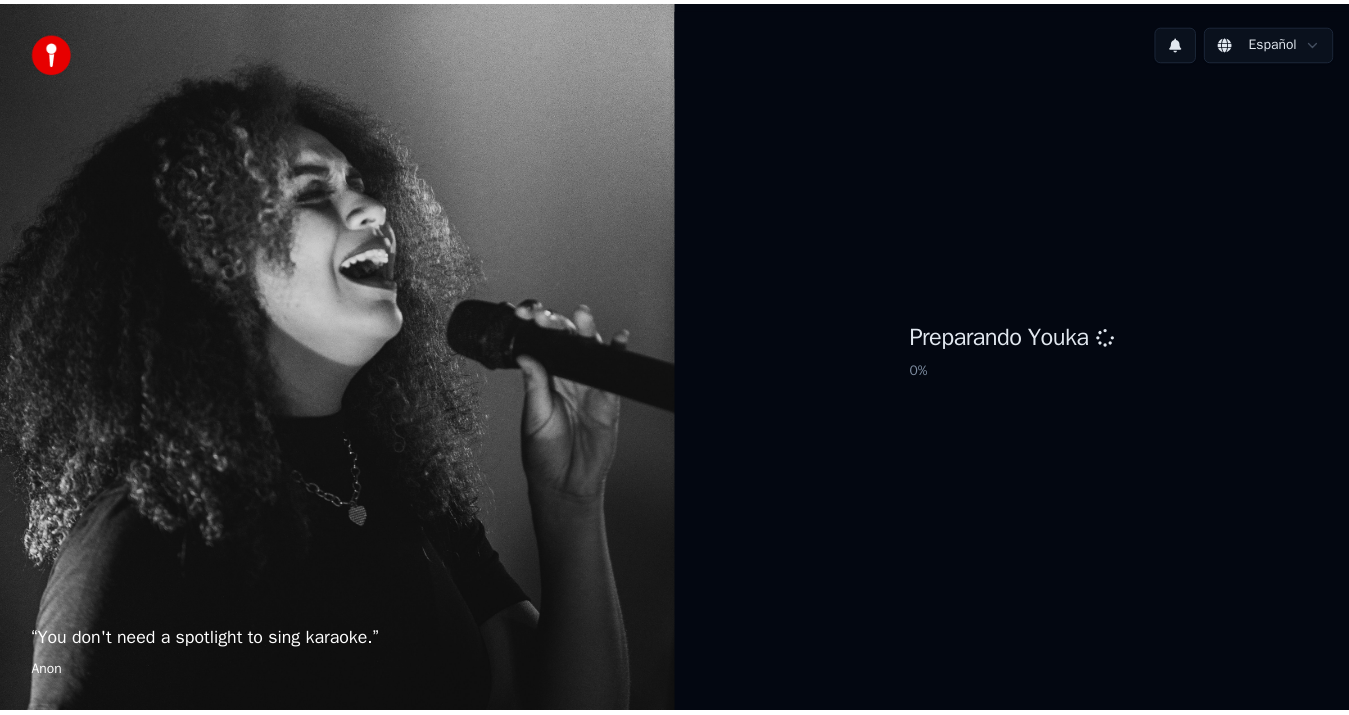 scroll, scrollTop: 0, scrollLeft: 0, axis: both 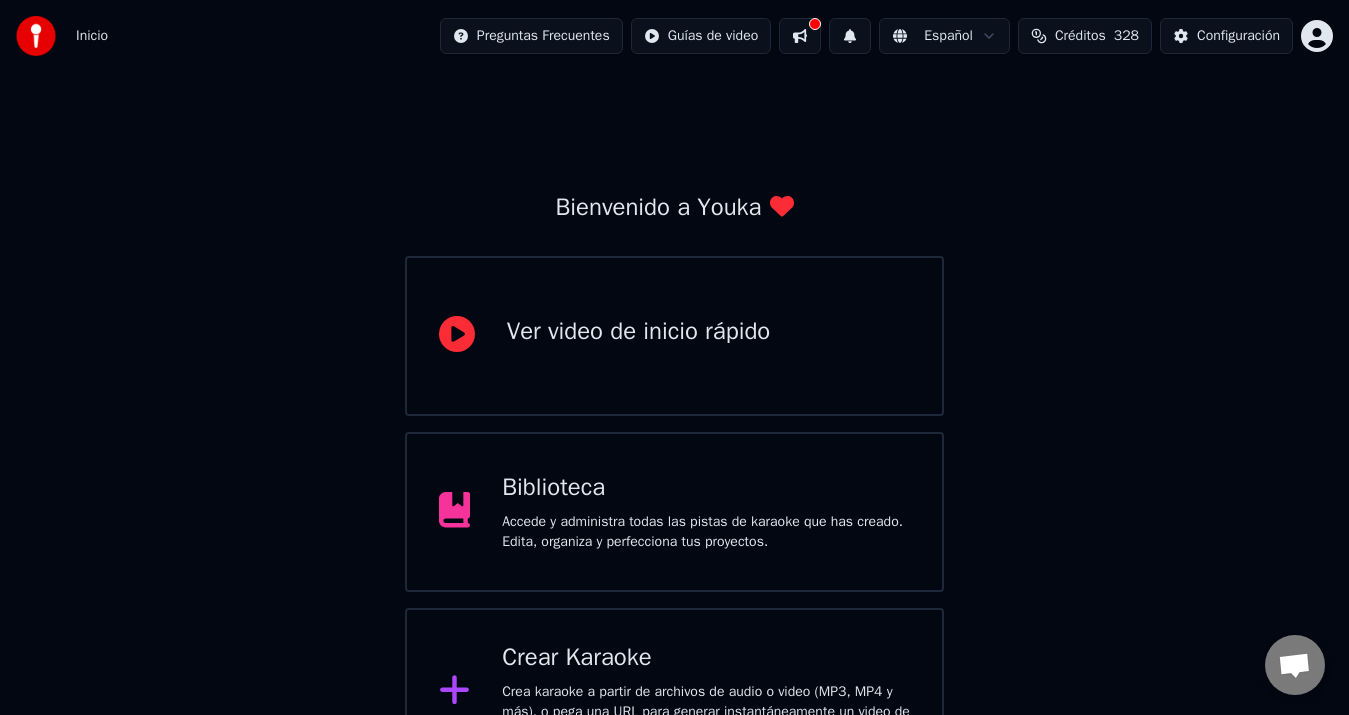 click on "Crear Karaoke" at bounding box center [706, 658] 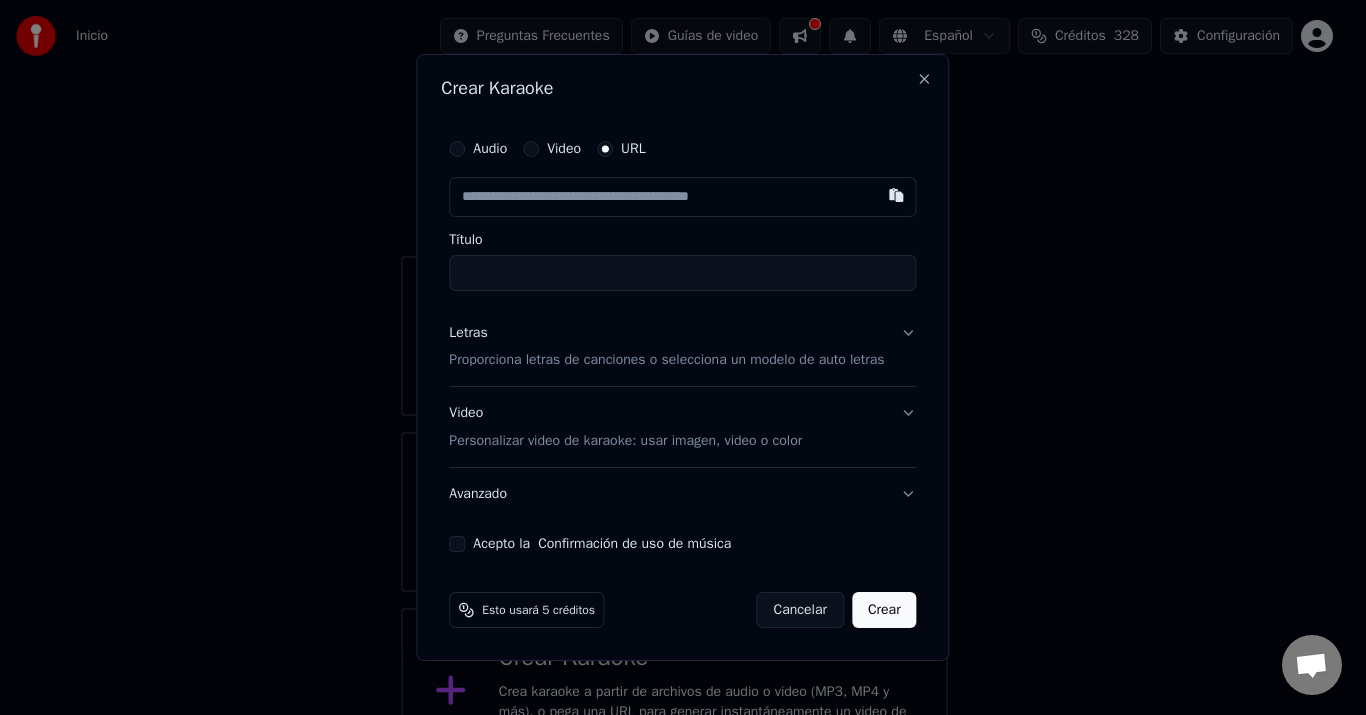 type on "**********" 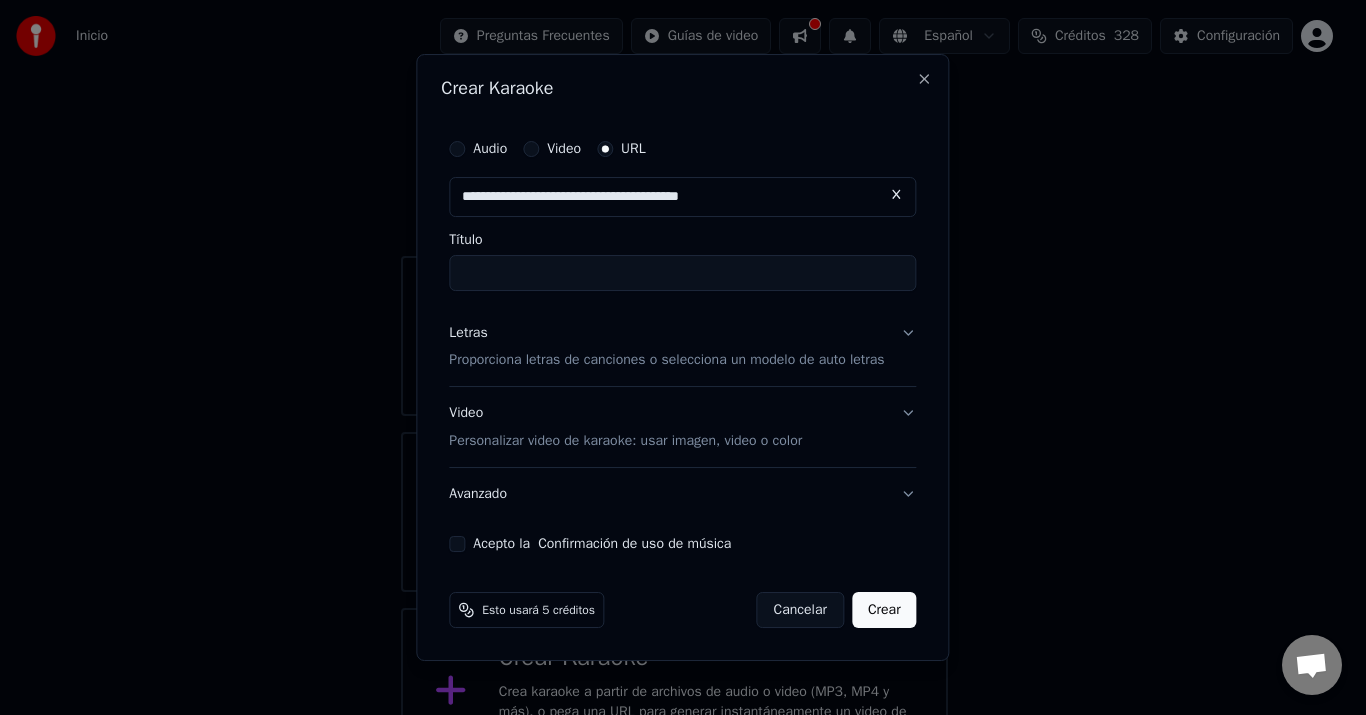 type on "**********" 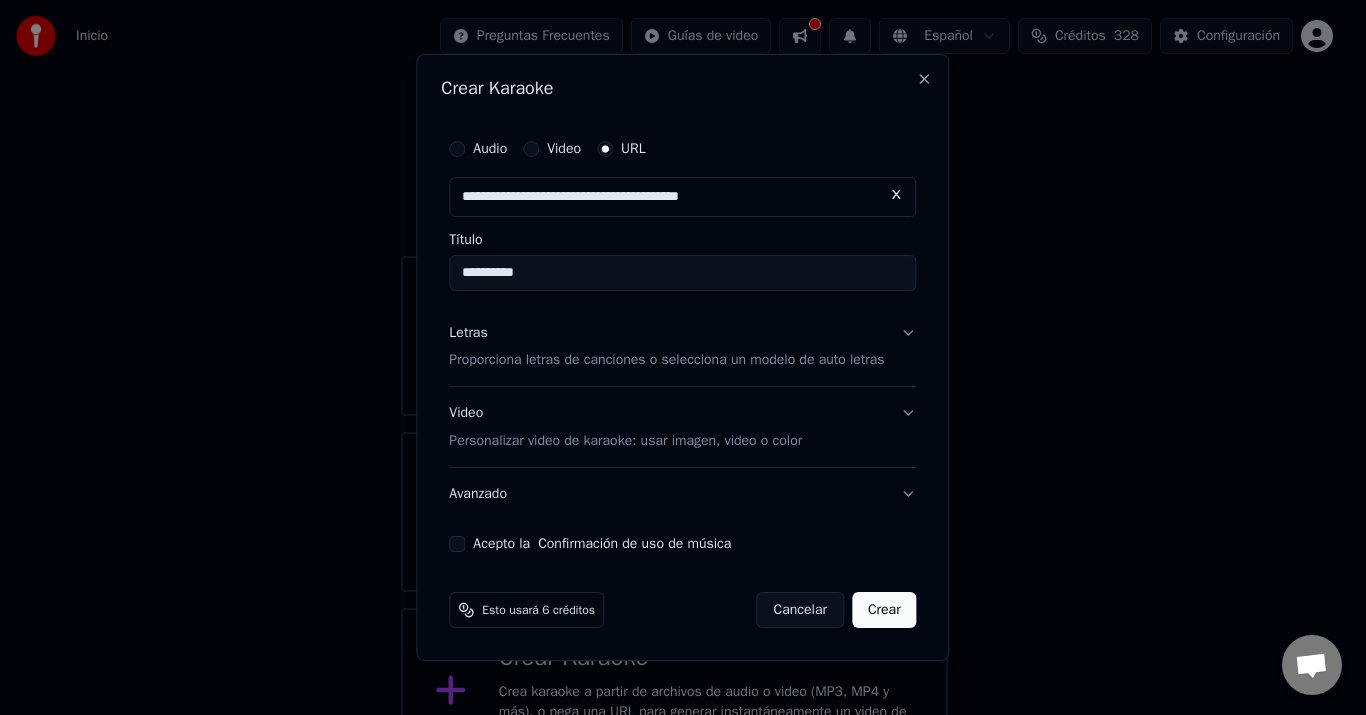 type on "**********" 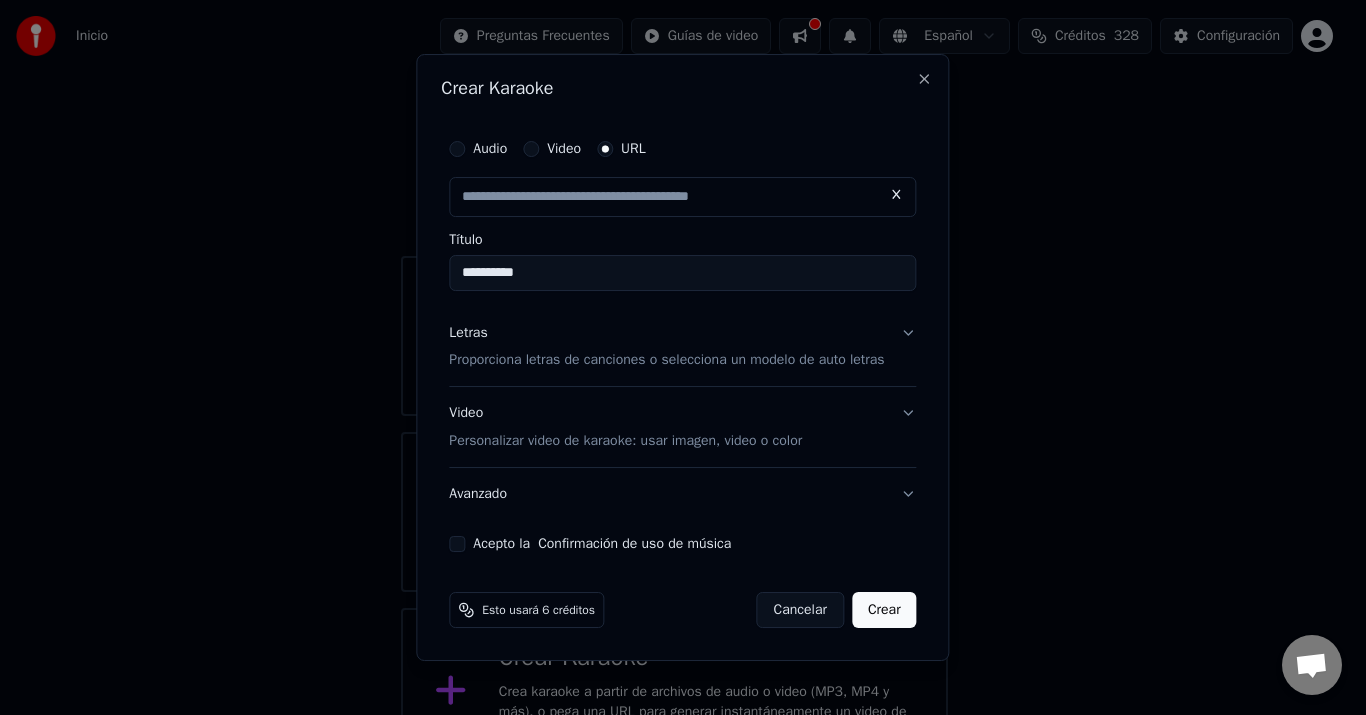 click on "Letras Proporciona letras de canciones o selecciona un modelo de auto letras" at bounding box center [682, 347] 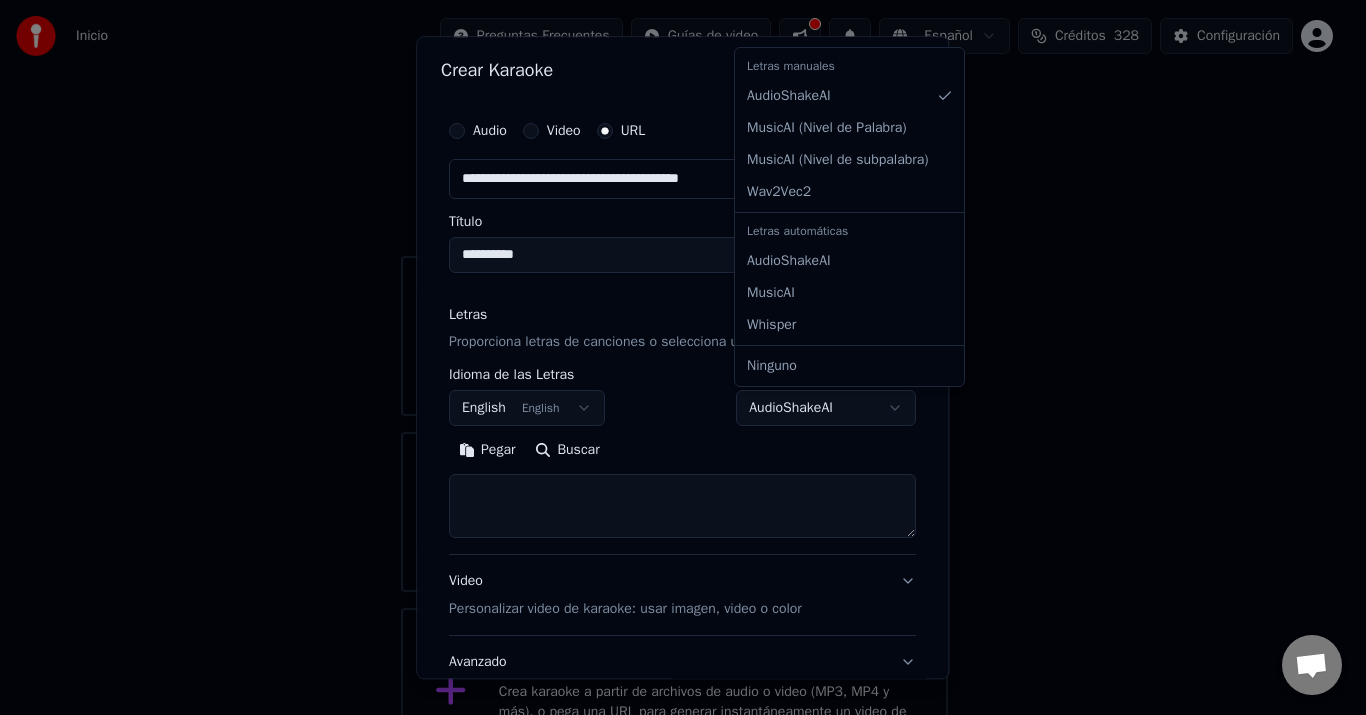 click on "**********" at bounding box center (674, 490) 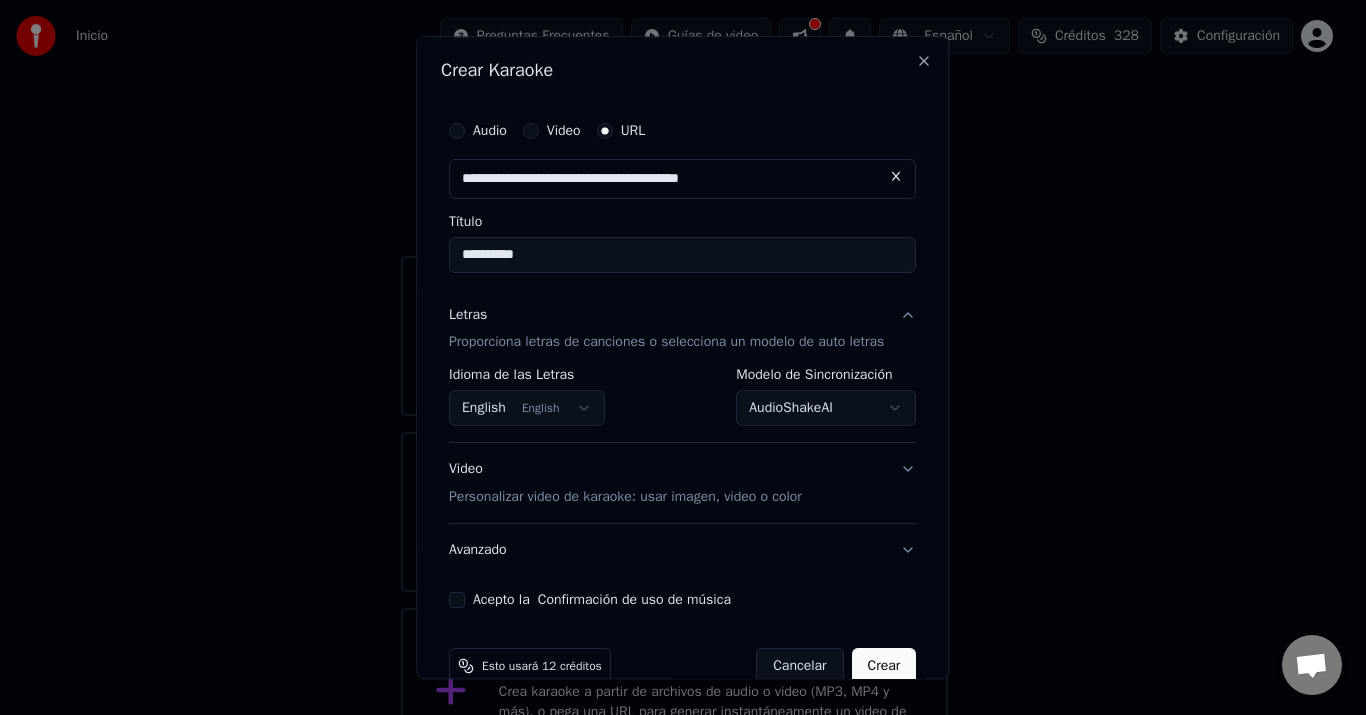 click on "Acepto la   Confirmación de uso de música" at bounding box center (457, 601) 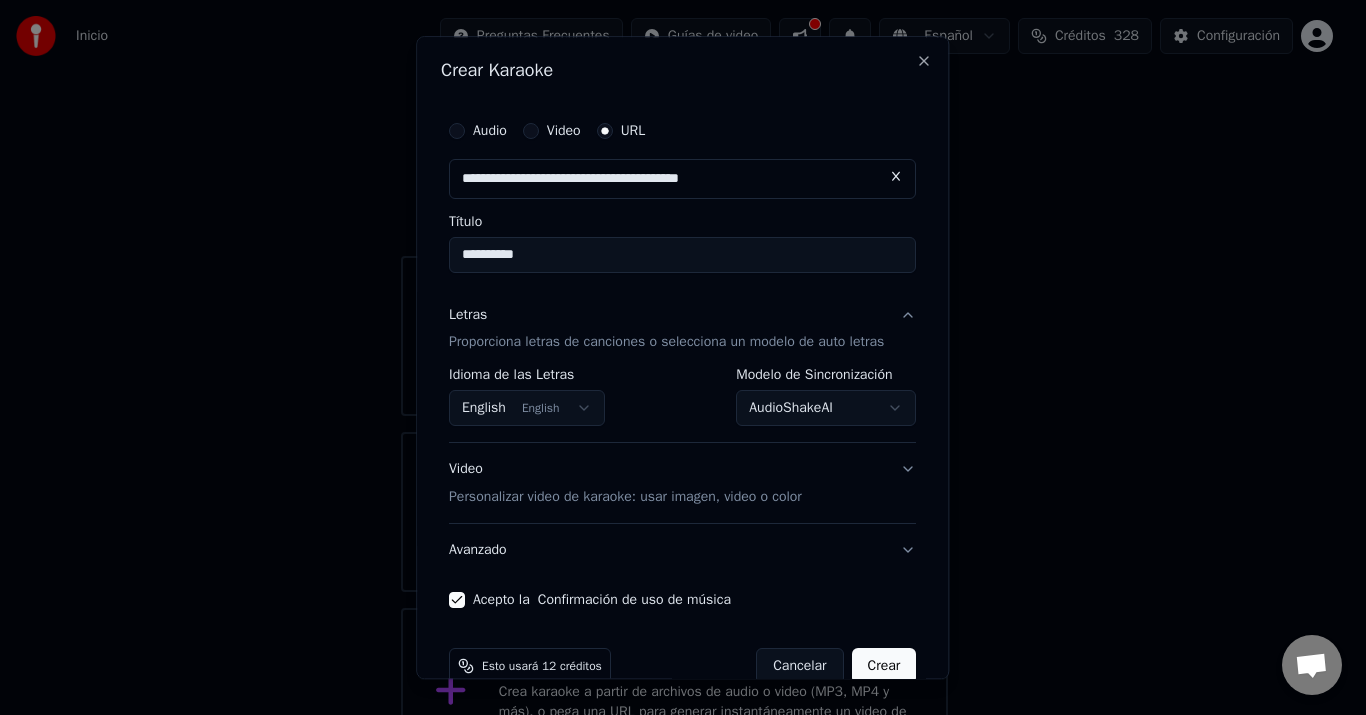 click on "Crear" at bounding box center [884, 667] 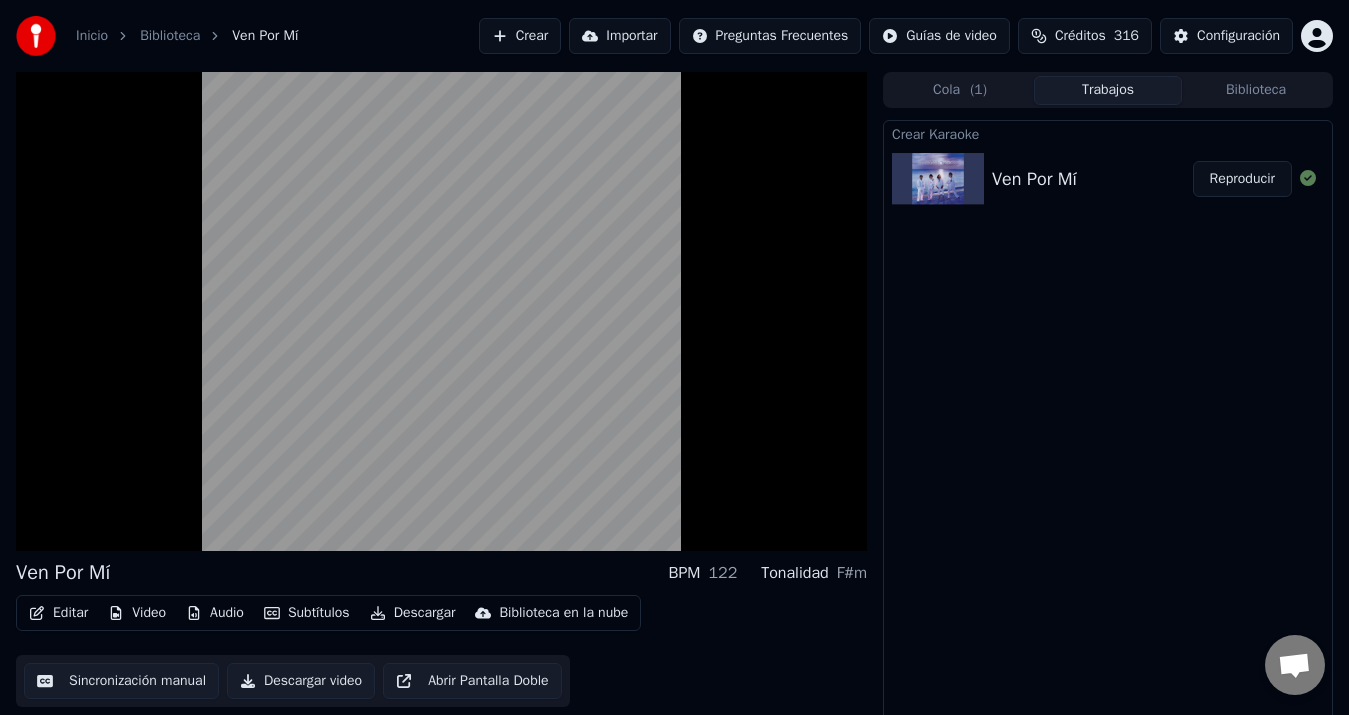 click on "Audio" at bounding box center (215, 613) 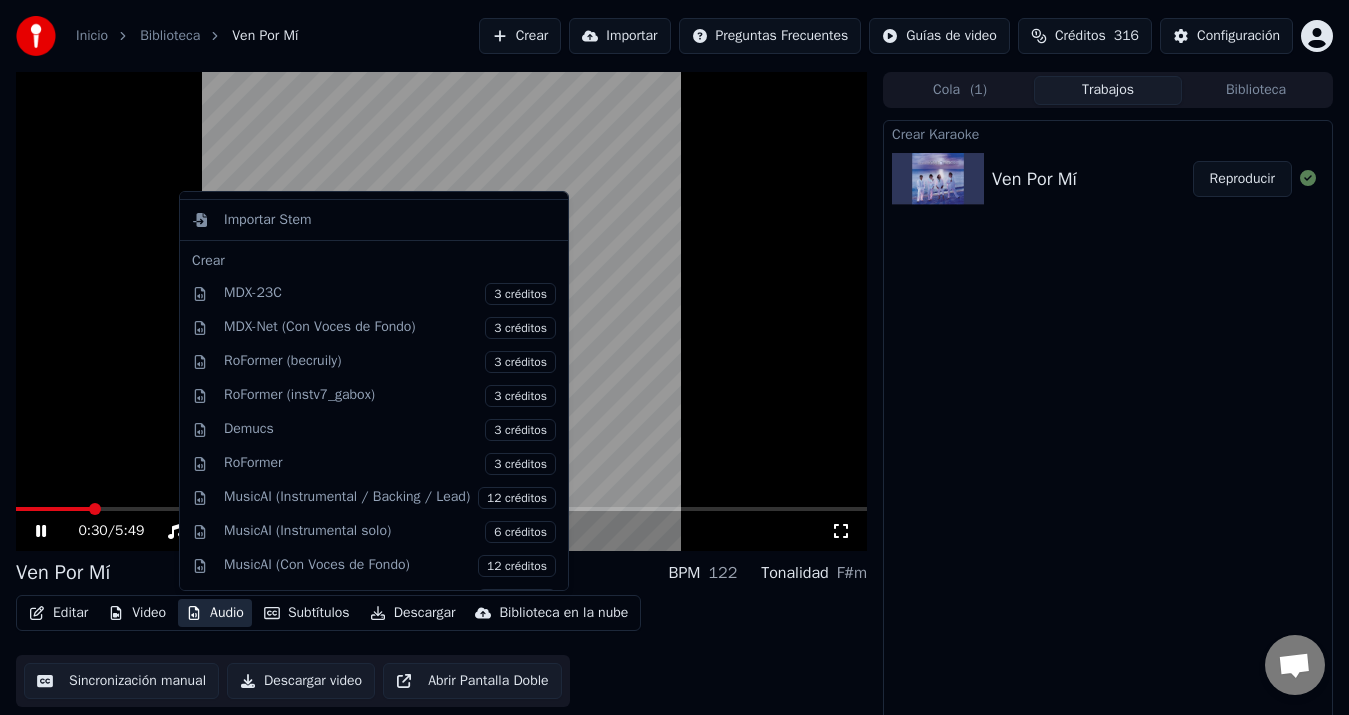 scroll, scrollTop: 169, scrollLeft: 0, axis: vertical 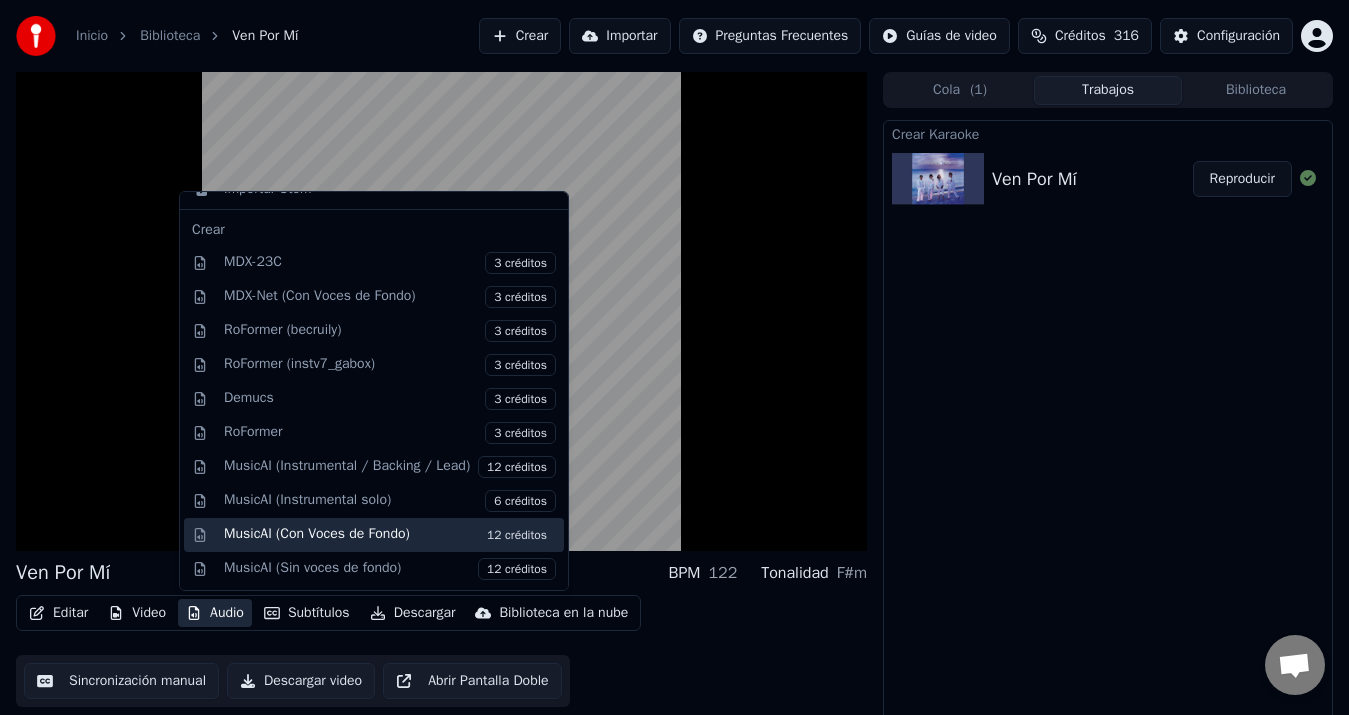click on "MusicAI (Con Voces de Fondo) 12 créditos" at bounding box center (390, 535) 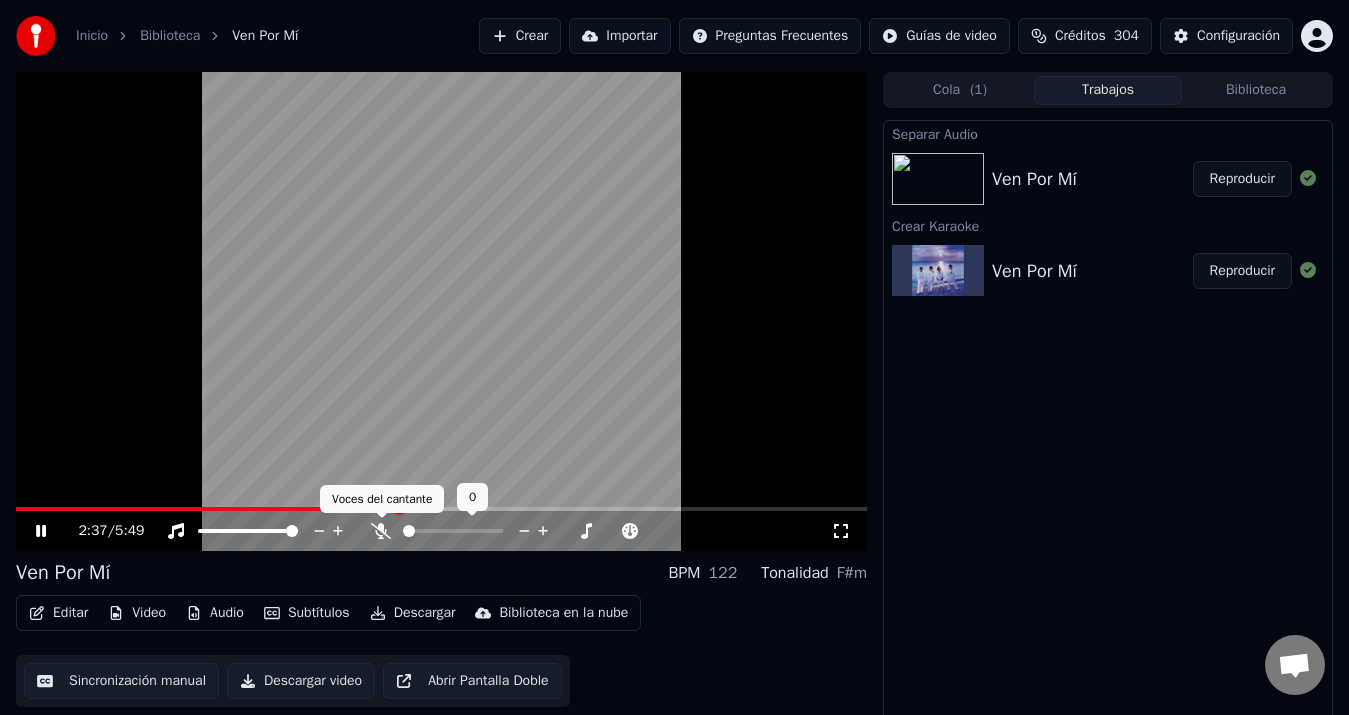 click 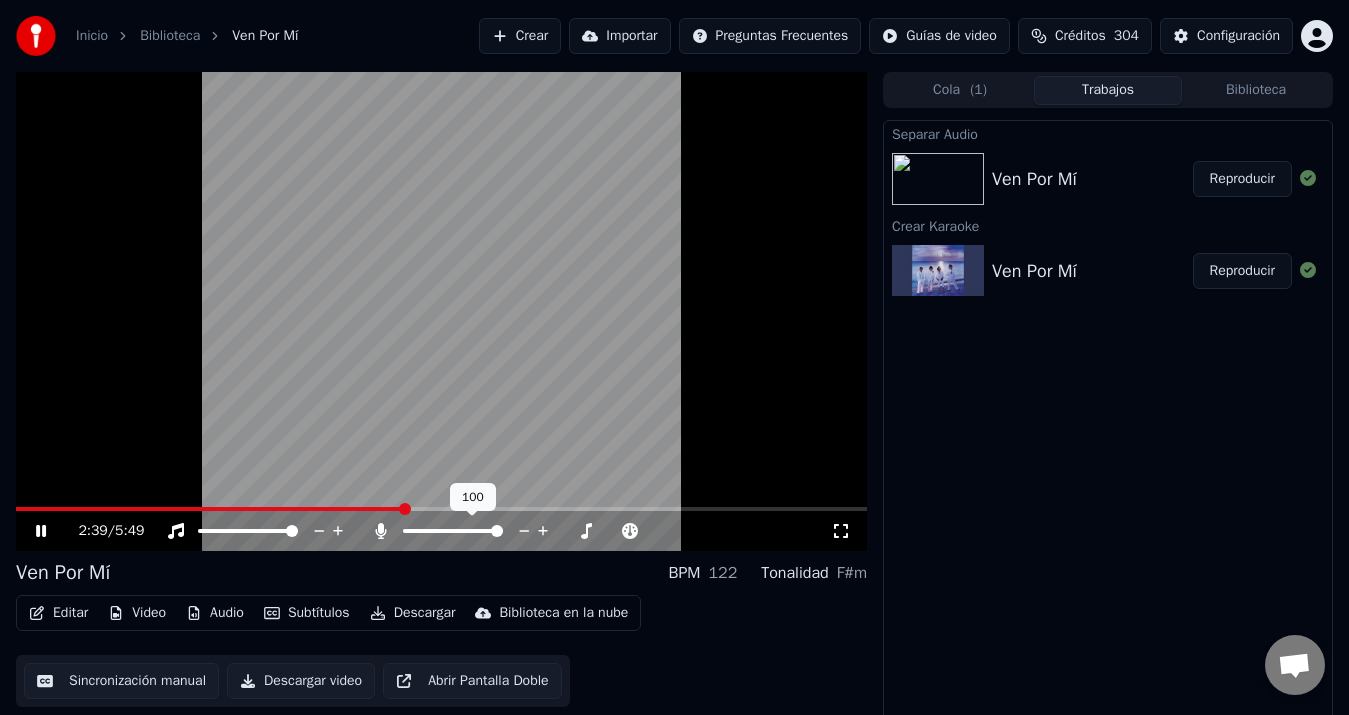 click 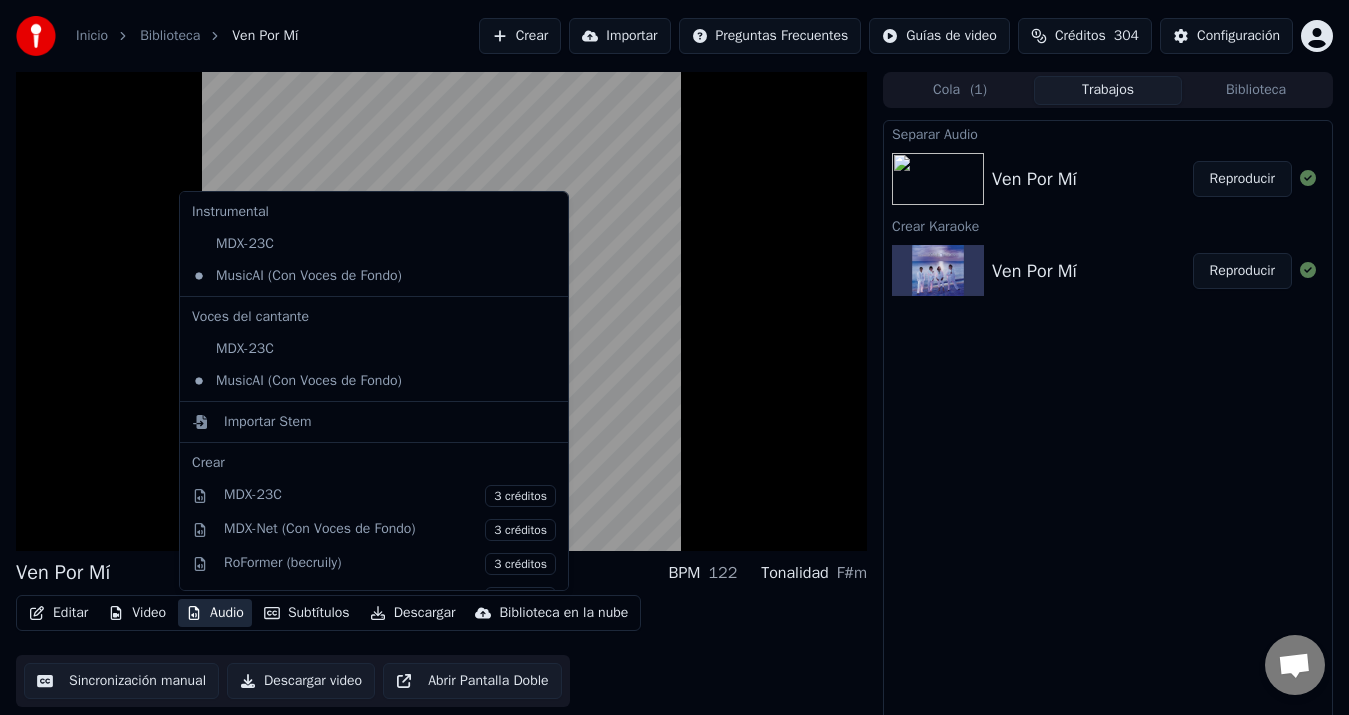click on "Audio" at bounding box center [215, 613] 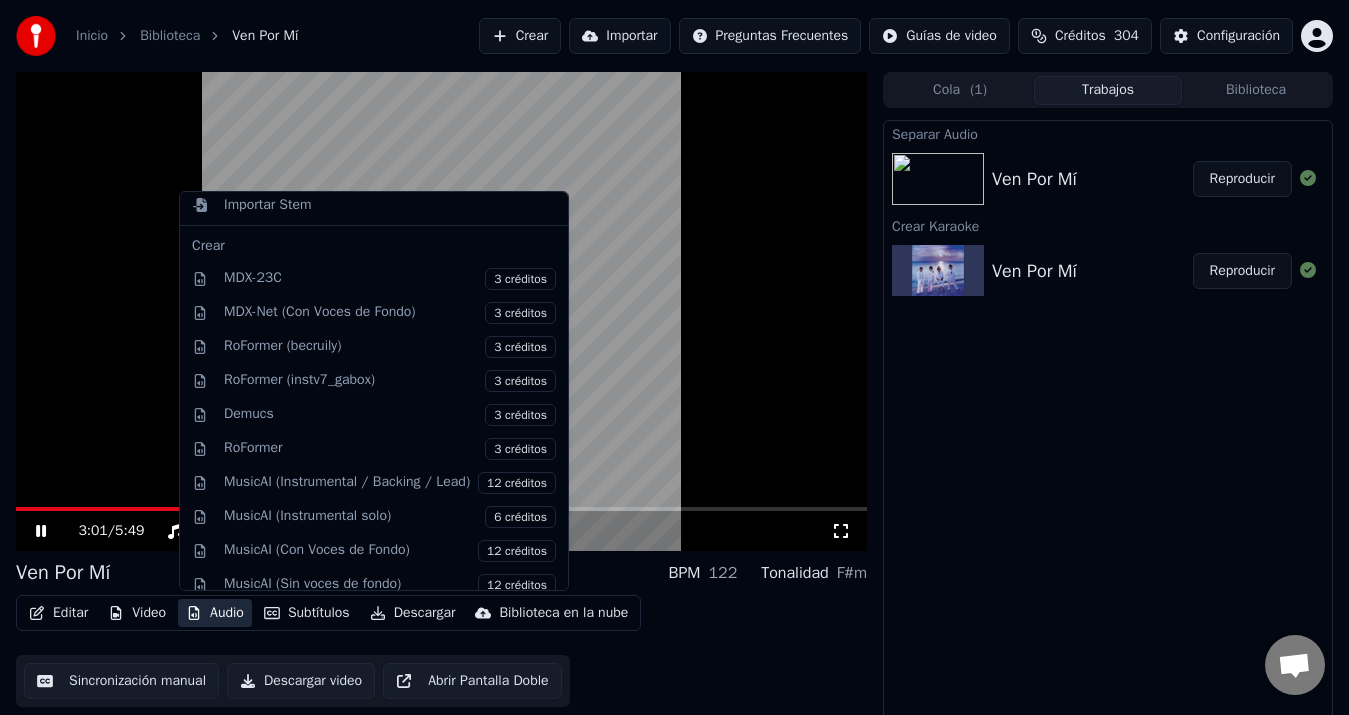 scroll, scrollTop: 233, scrollLeft: 0, axis: vertical 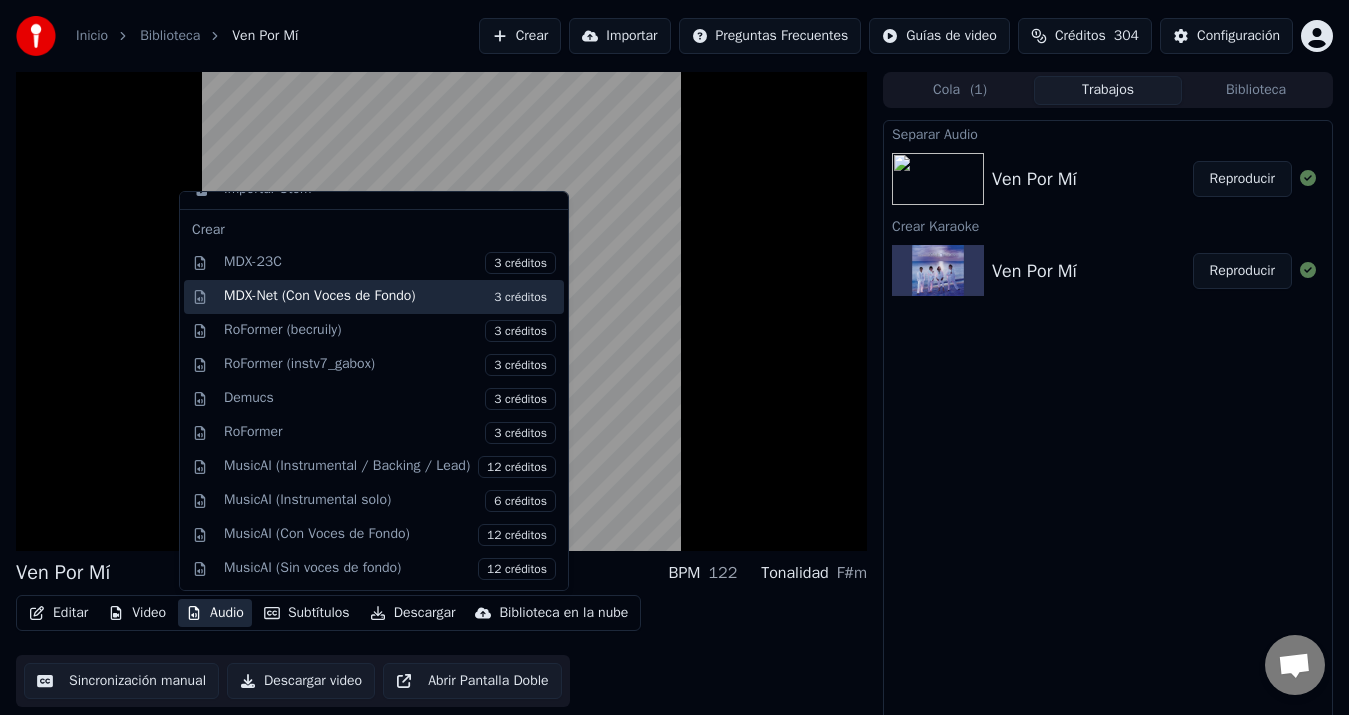 click on "MDX-Net (Con Voces de Fondo) 3 créditos" at bounding box center [390, 297] 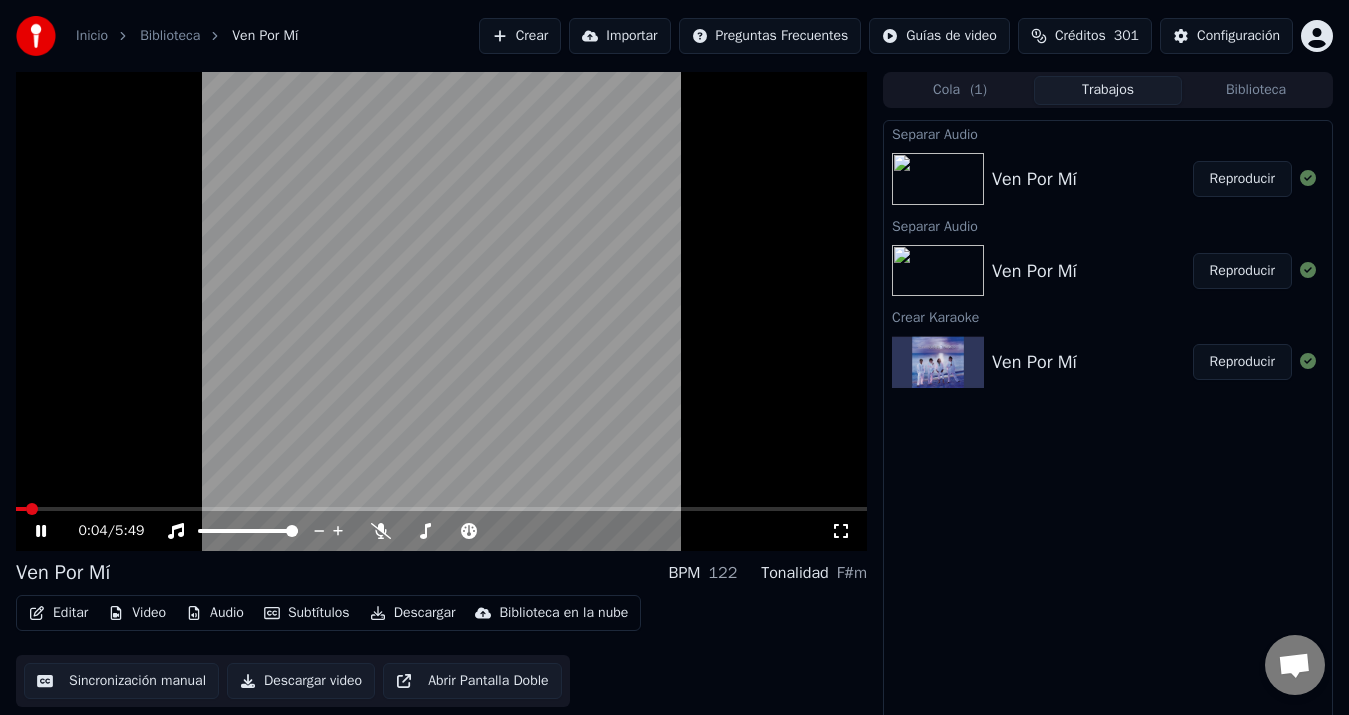 click at bounding box center [21, 509] 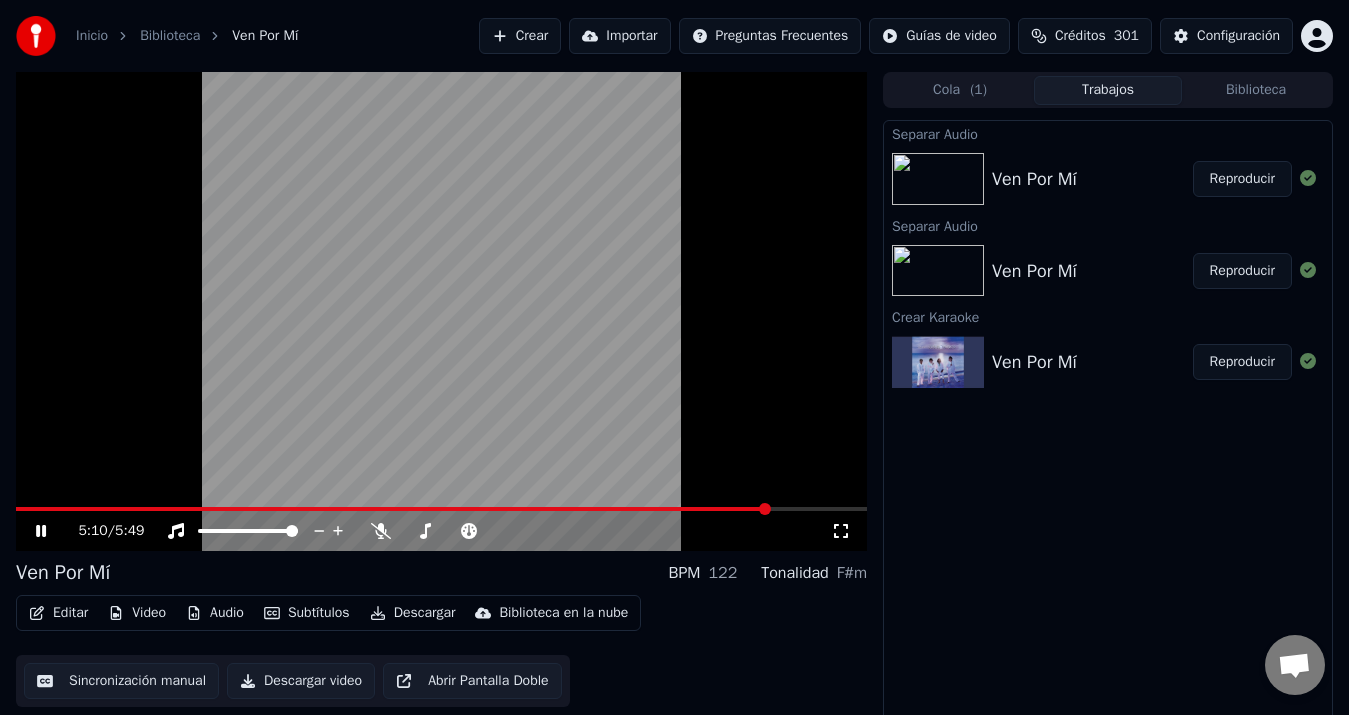 click on "5:10  /  5:49" at bounding box center [441, 531] 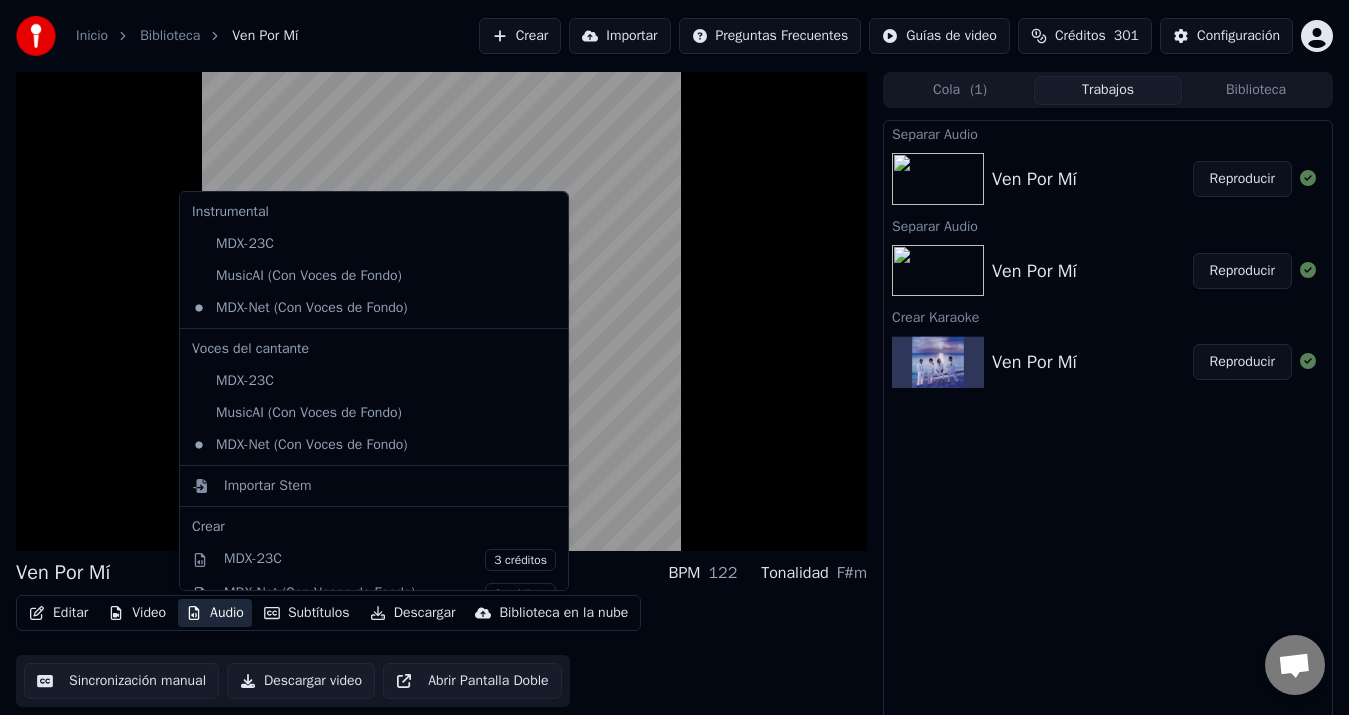 click on "Audio" at bounding box center (215, 613) 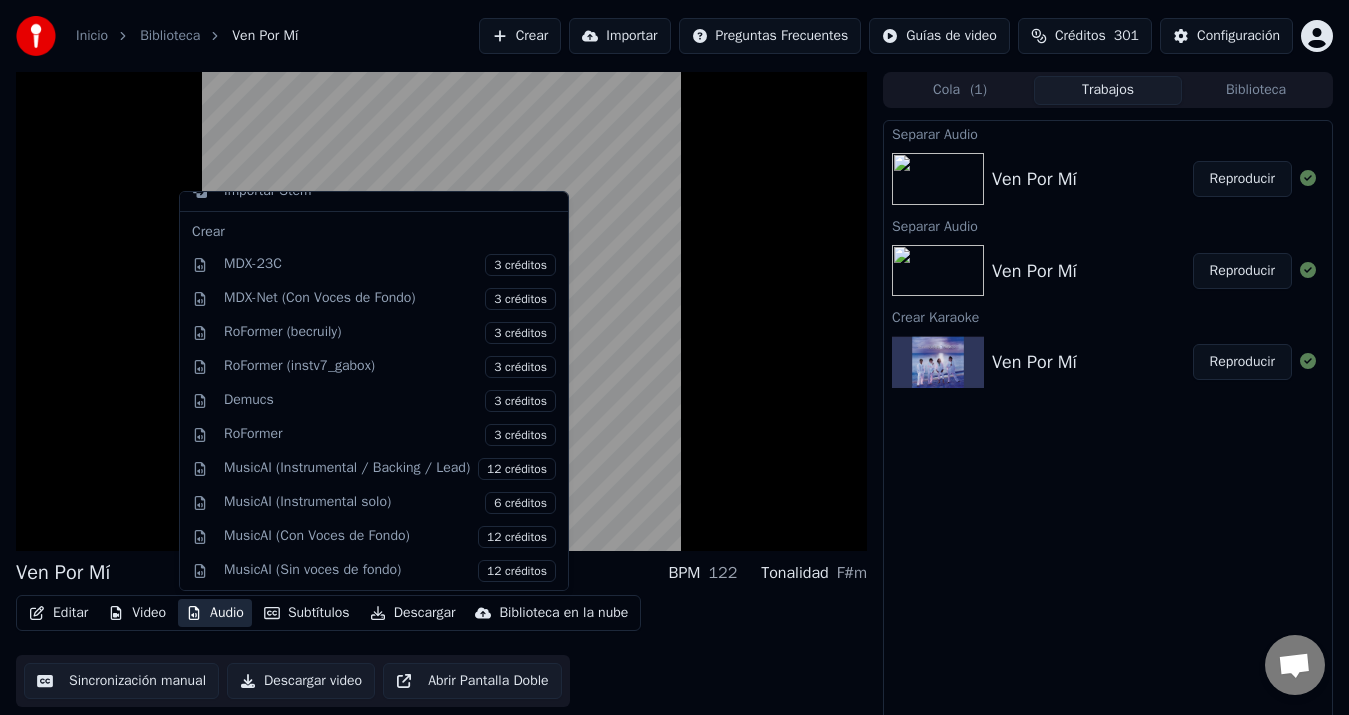 scroll, scrollTop: 297, scrollLeft: 0, axis: vertical 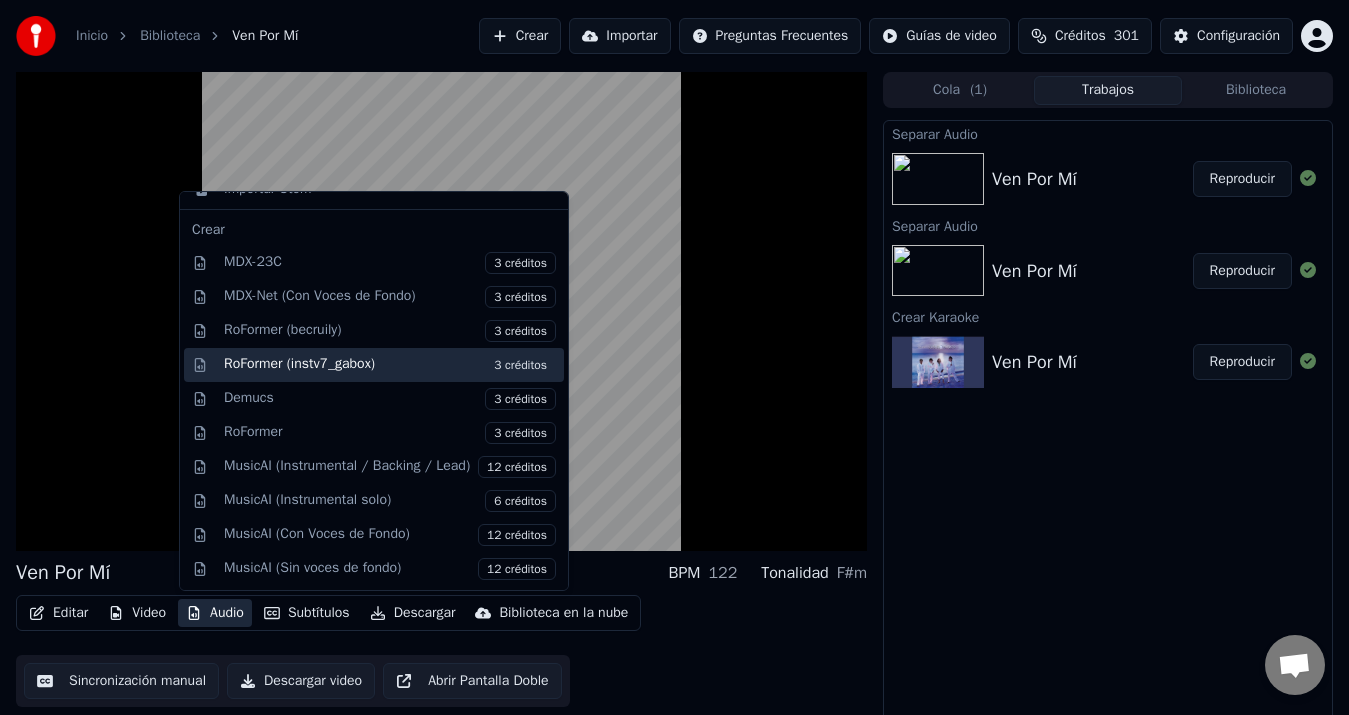 click on "RoFormer (instv7_gabox) 3 créditos" at bounding box center (390, 365) 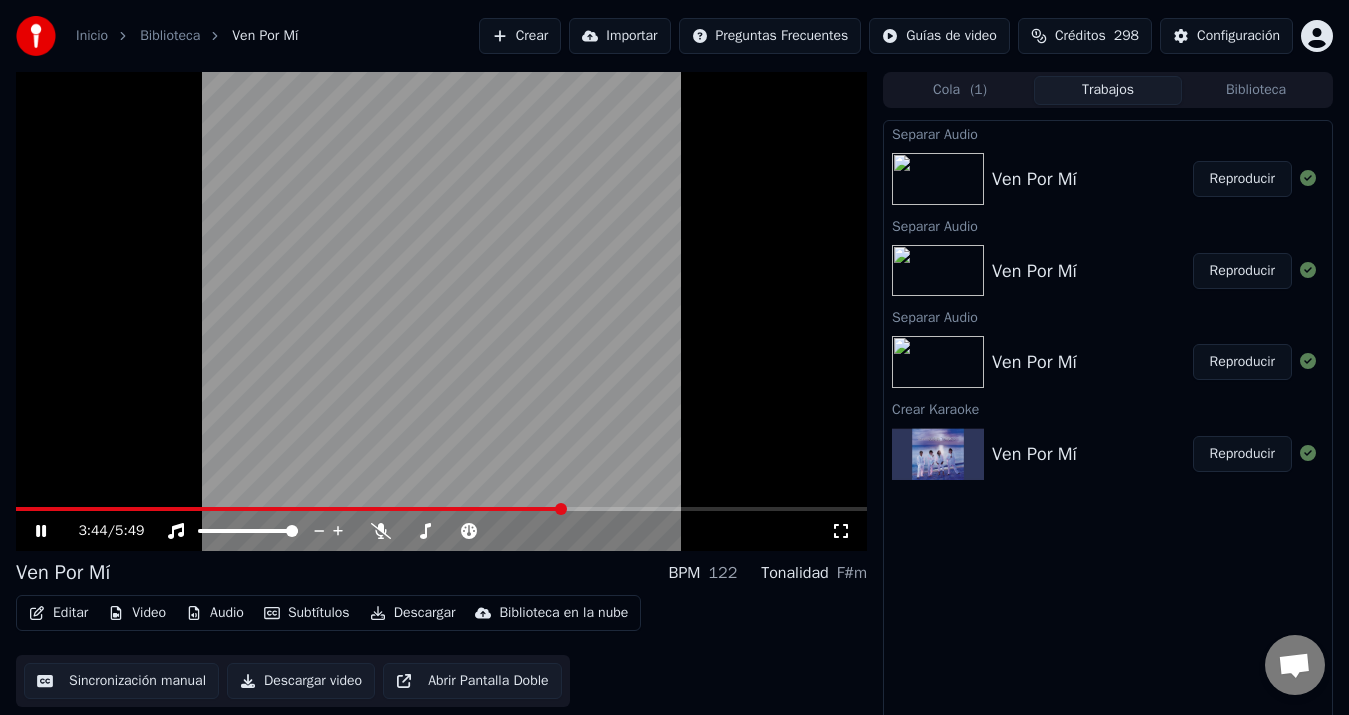 click at bounding box center (289, 509) 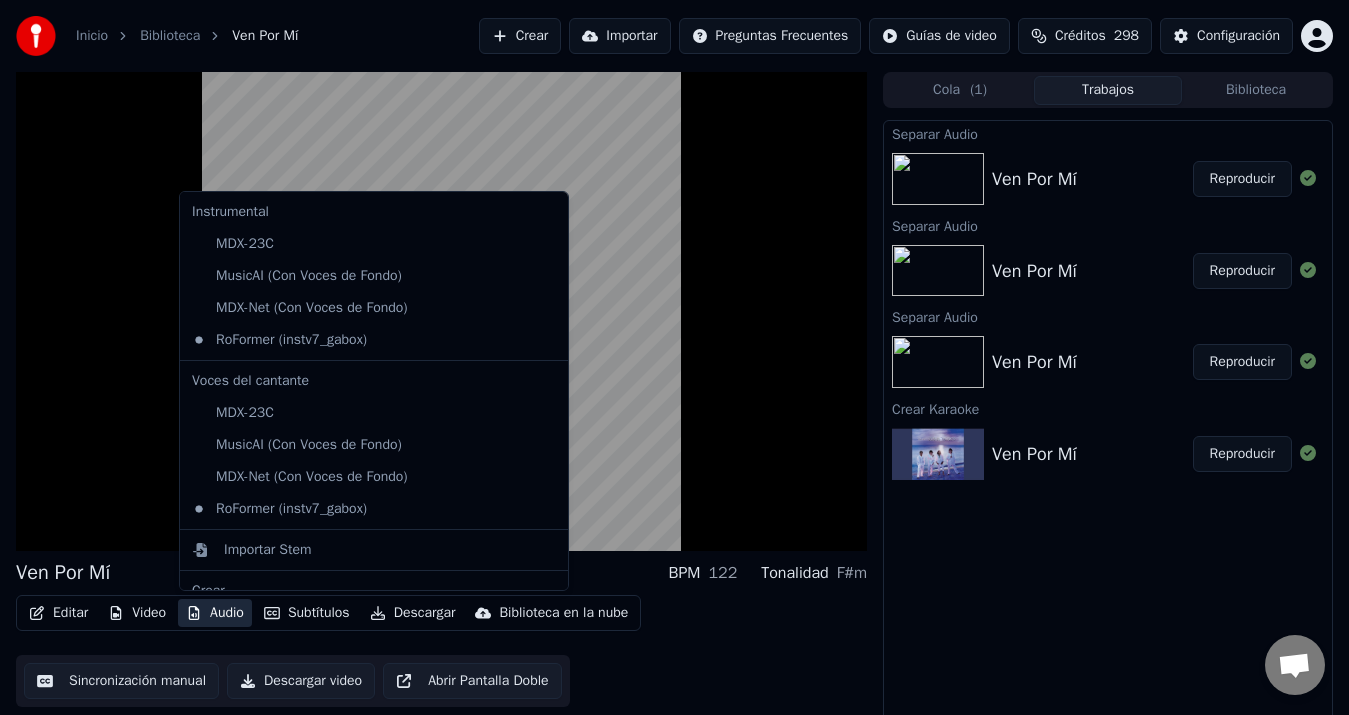 click on "Audio" at bounding box center (215, 613) 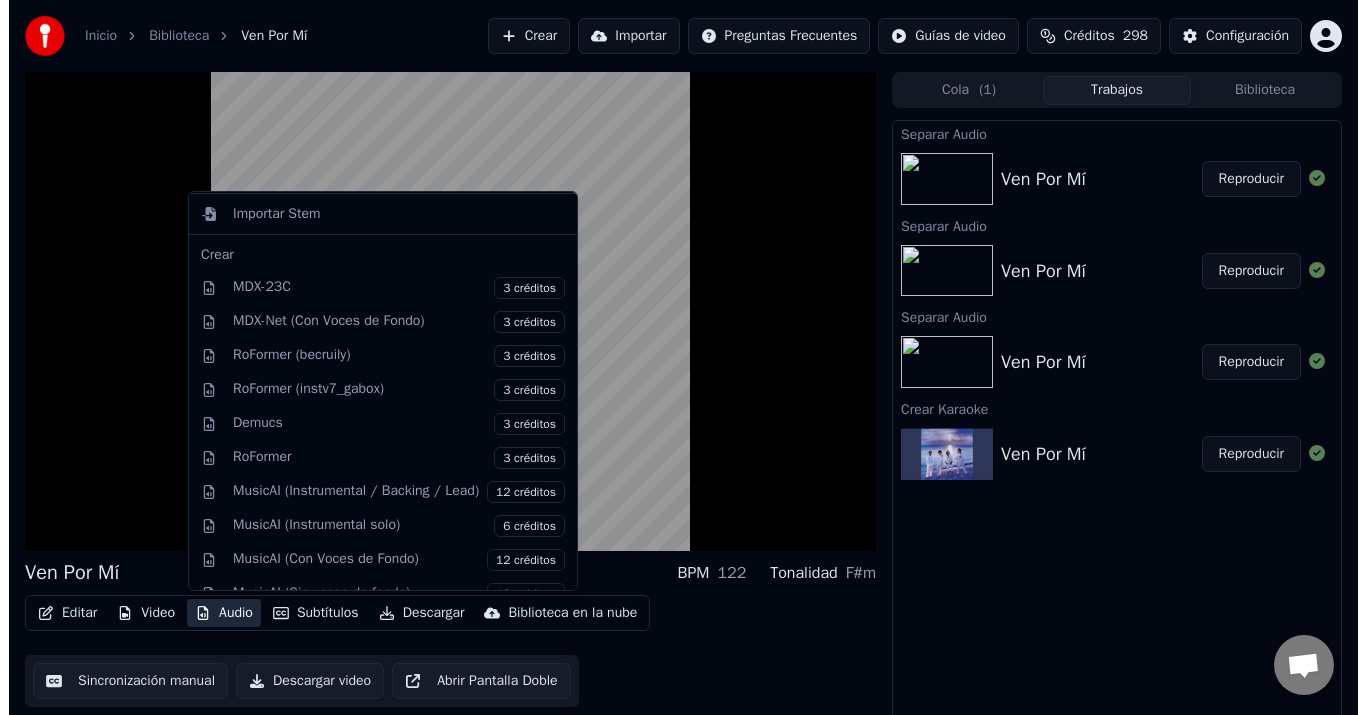 scroll, scrollTop: 361, scrollLeft: 0, axis: vertical 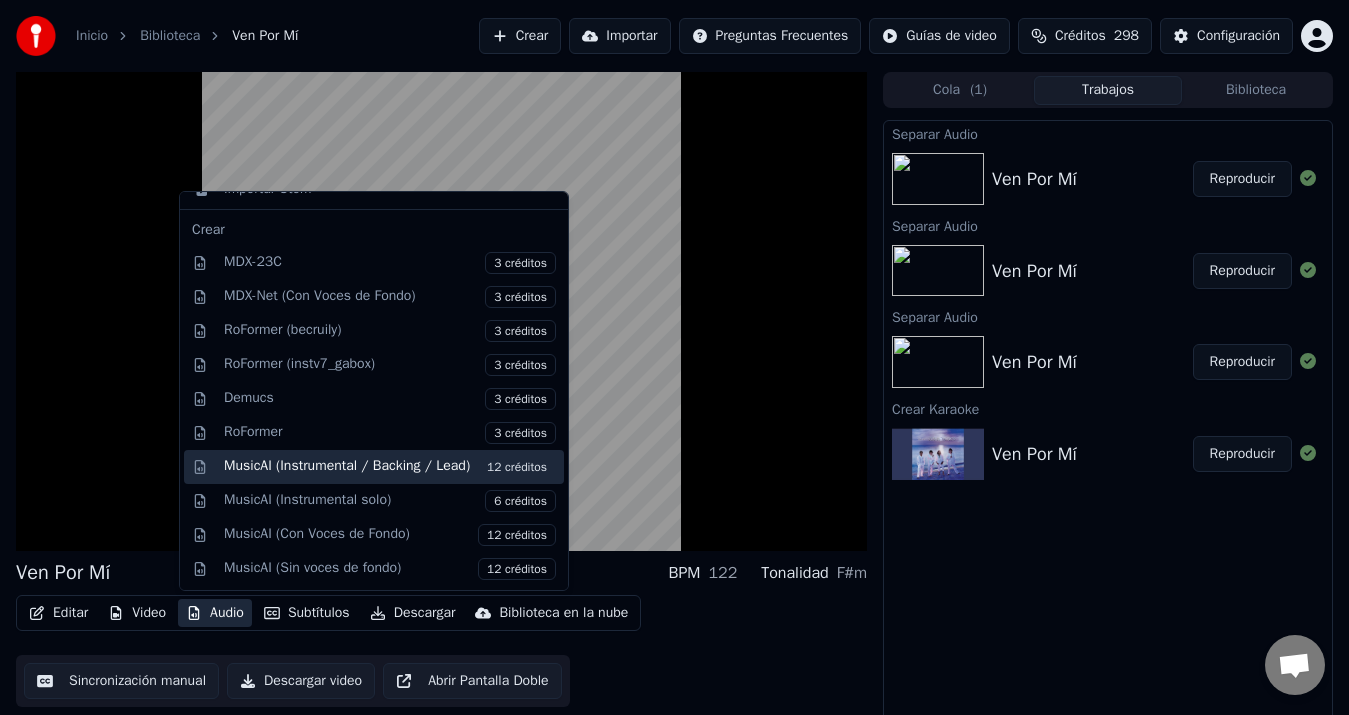 click on "MusicAI (Instrumental / Backing / Lead) 12 créditos" at bounding box center (390, 467) 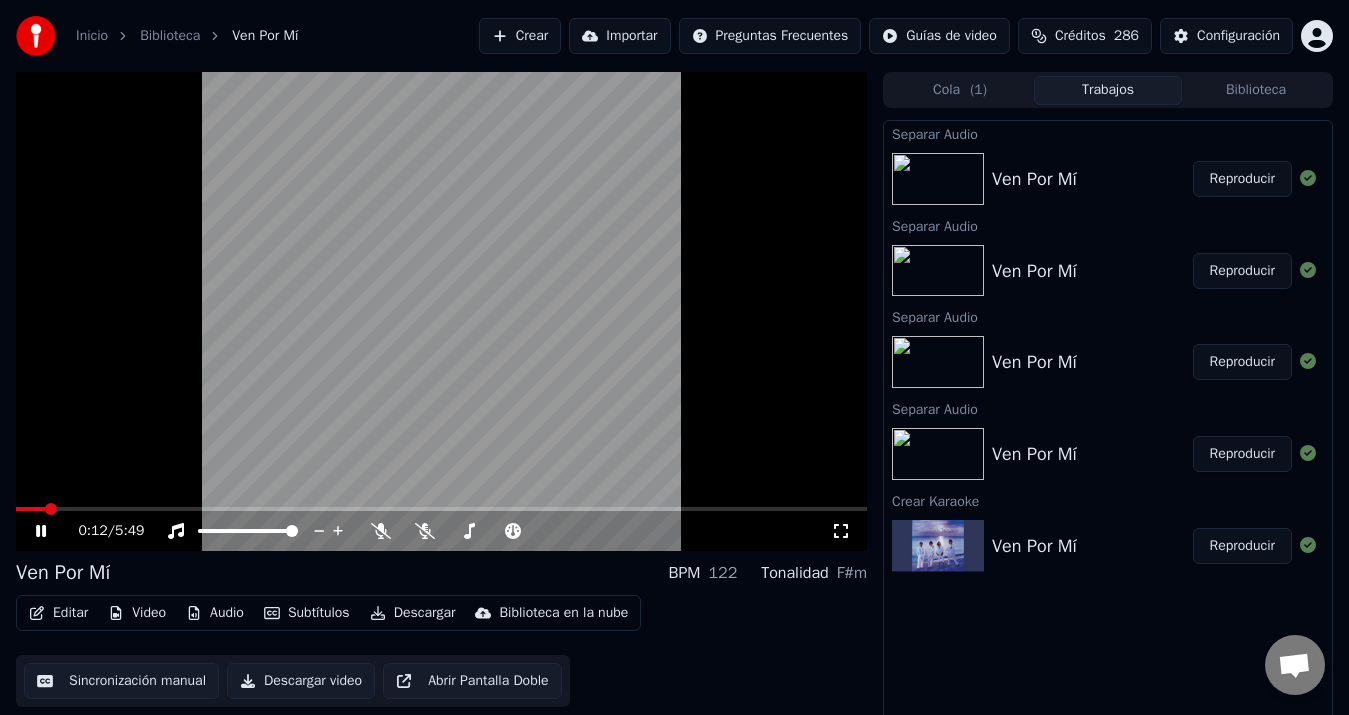 click at bounding box center [30, 509] 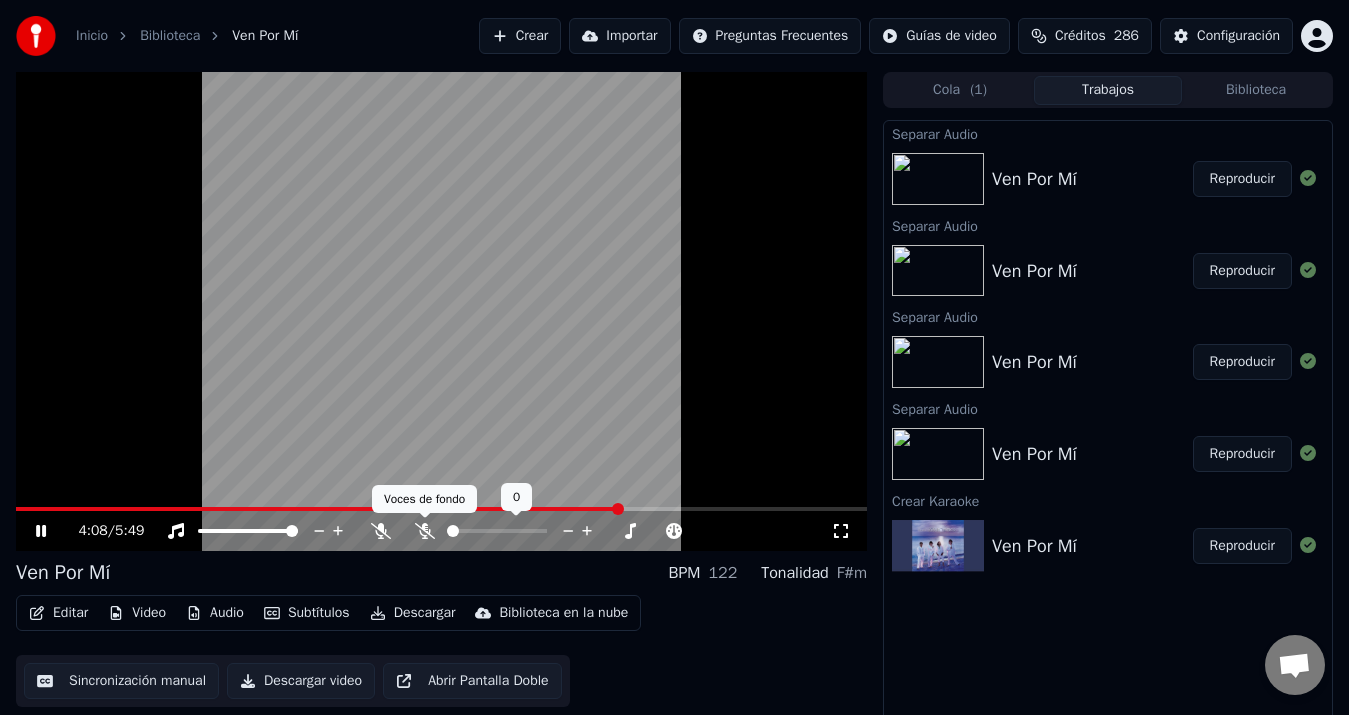 click 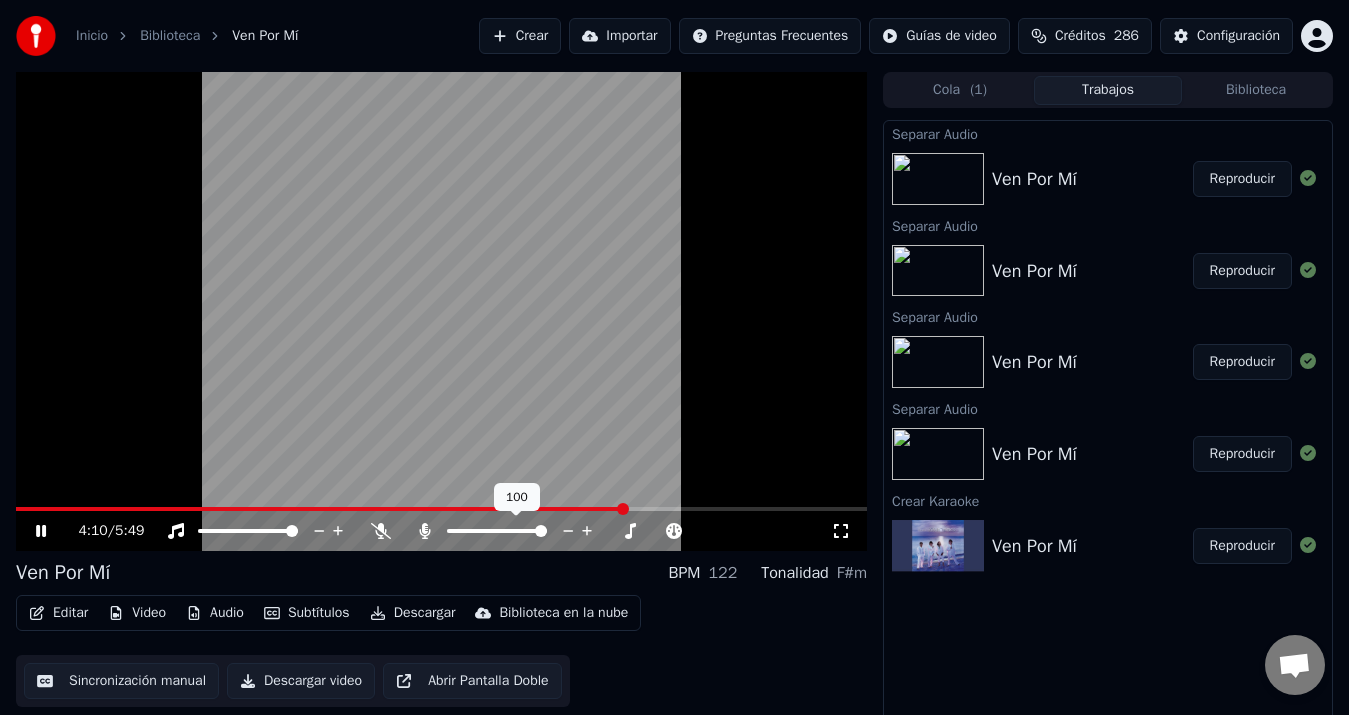 click 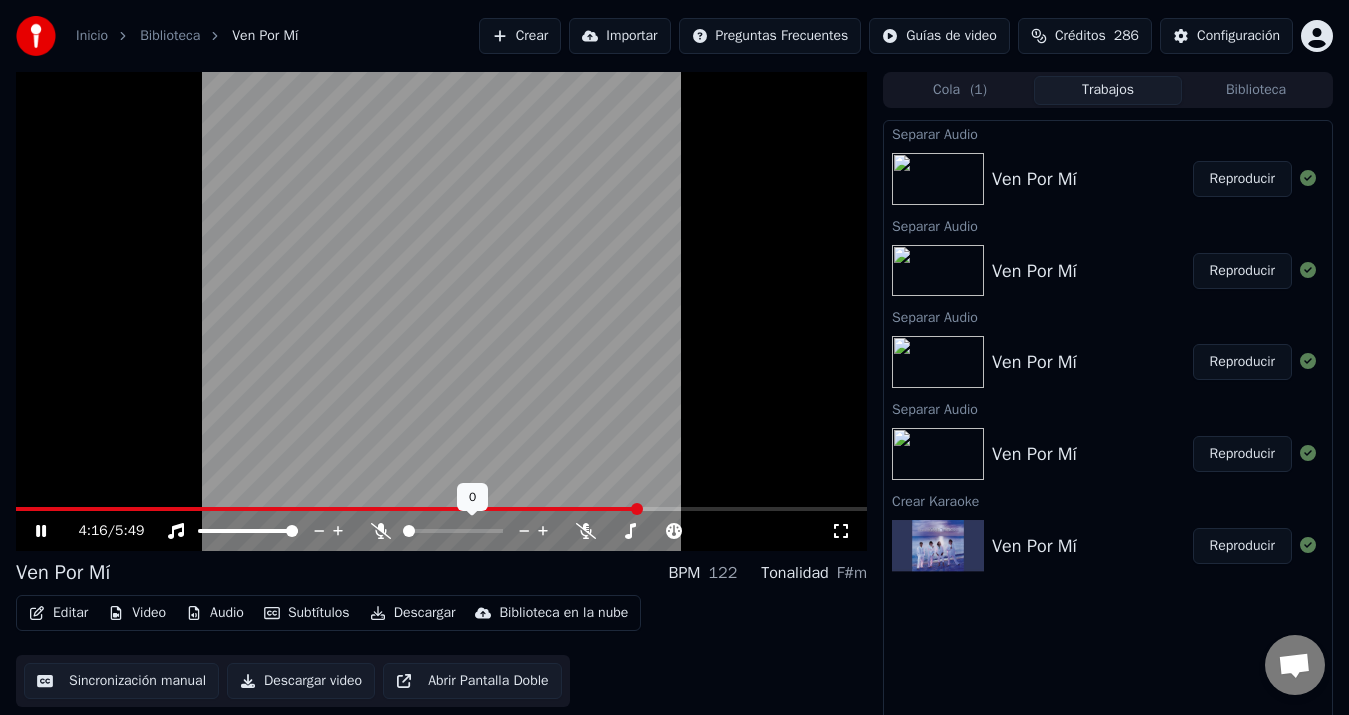 click 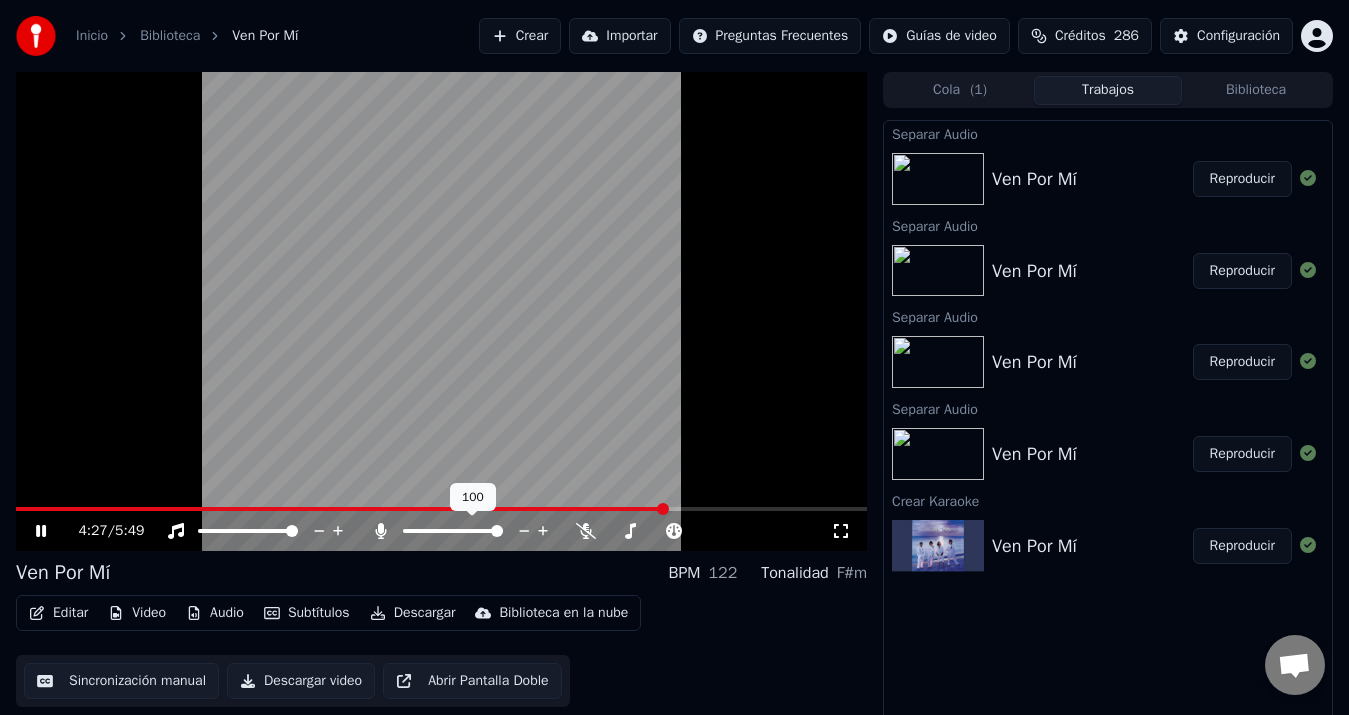 click 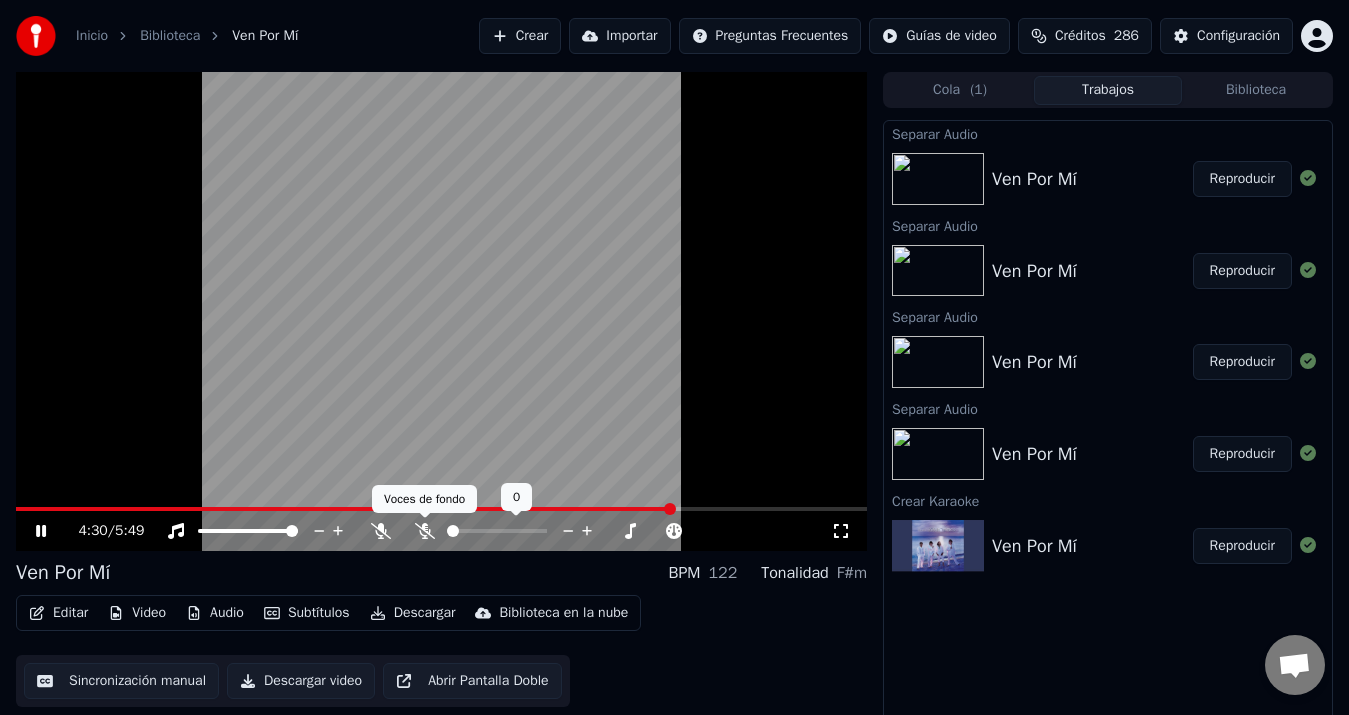 click 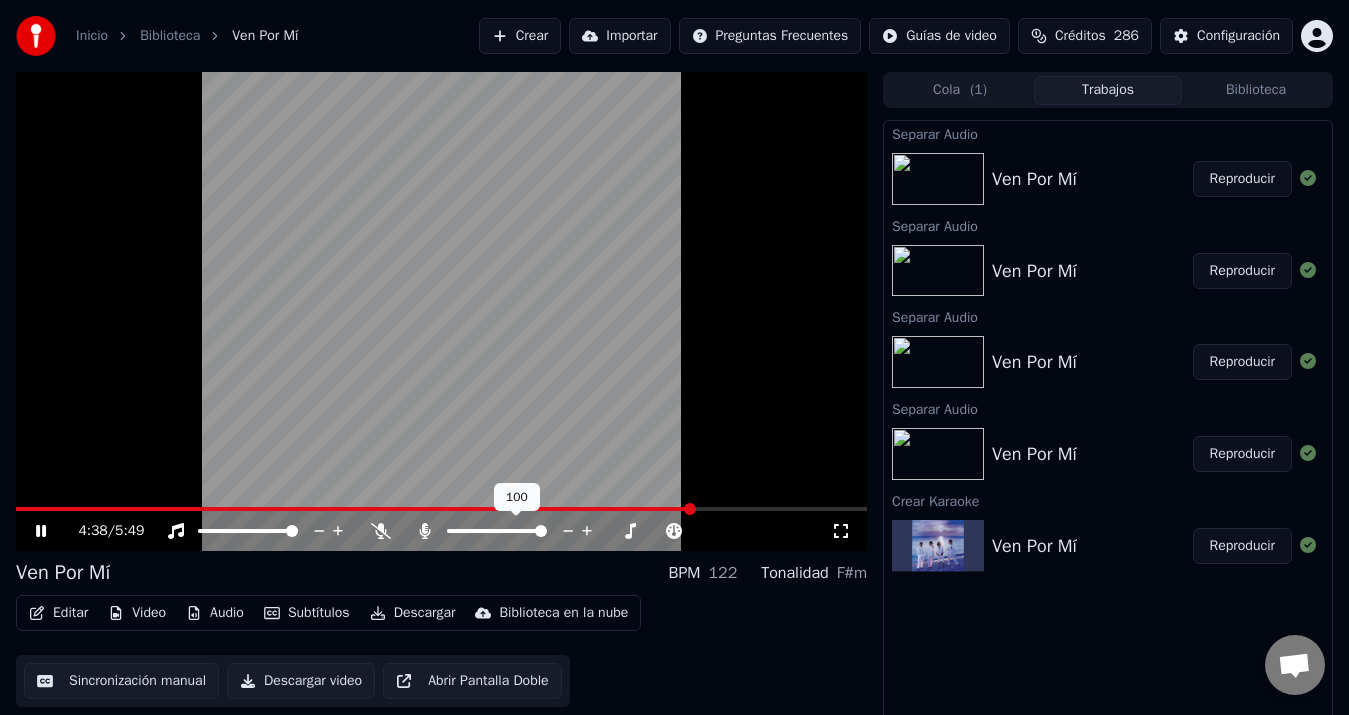 click at bounding box center [515, 531] 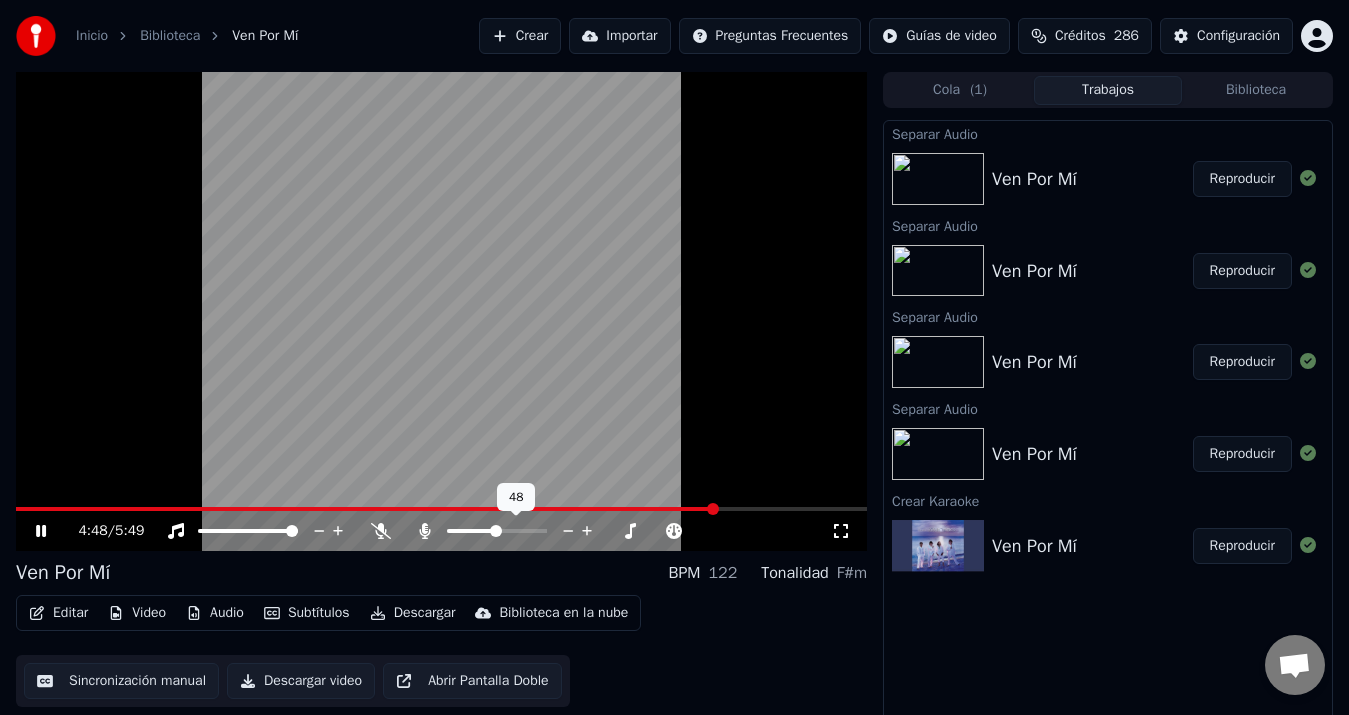 click at bounding box center (471, 531) 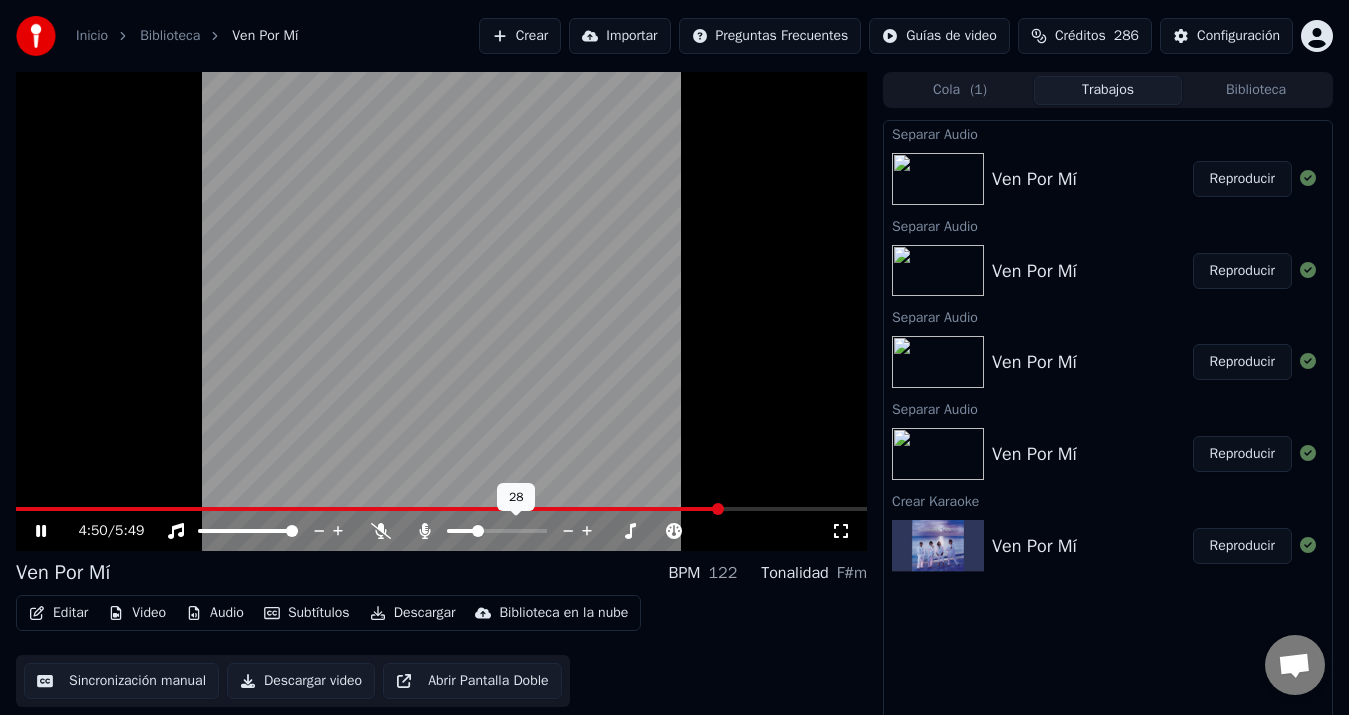 click at bounding box center [461, 531] 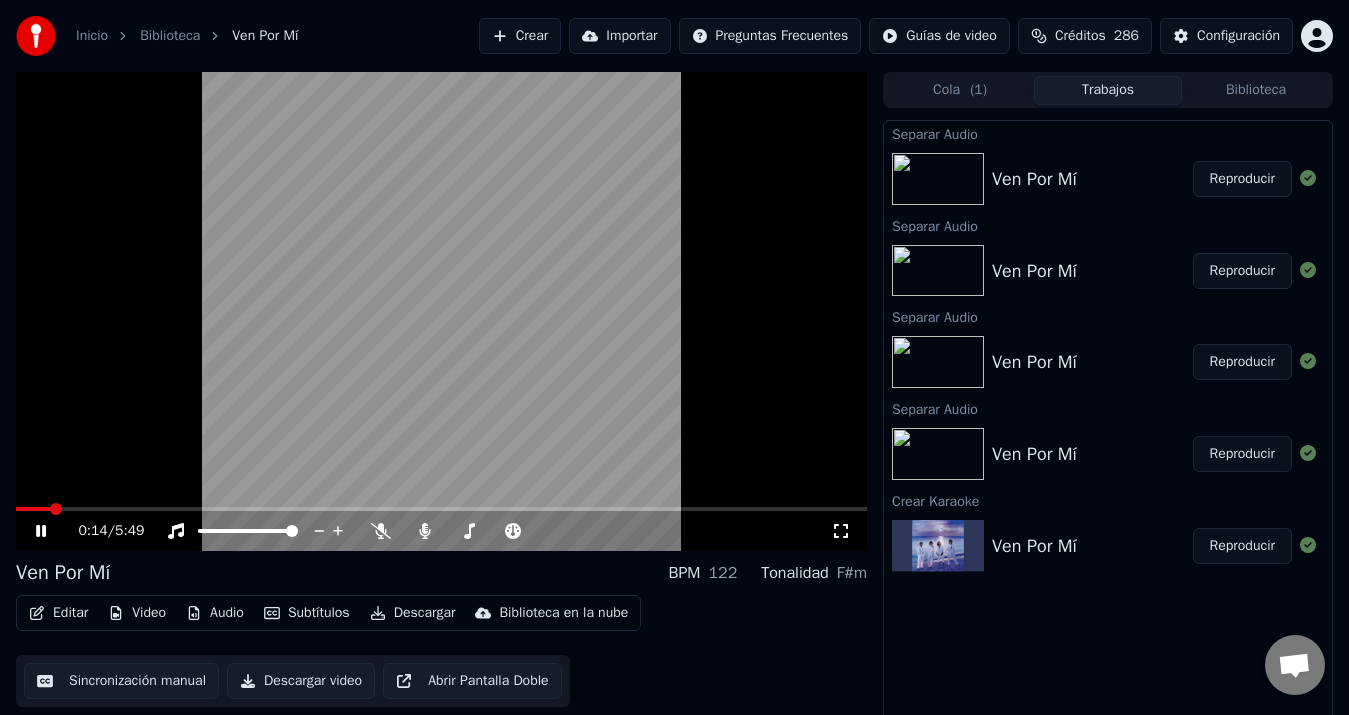 click at bounding box center [33, 509] 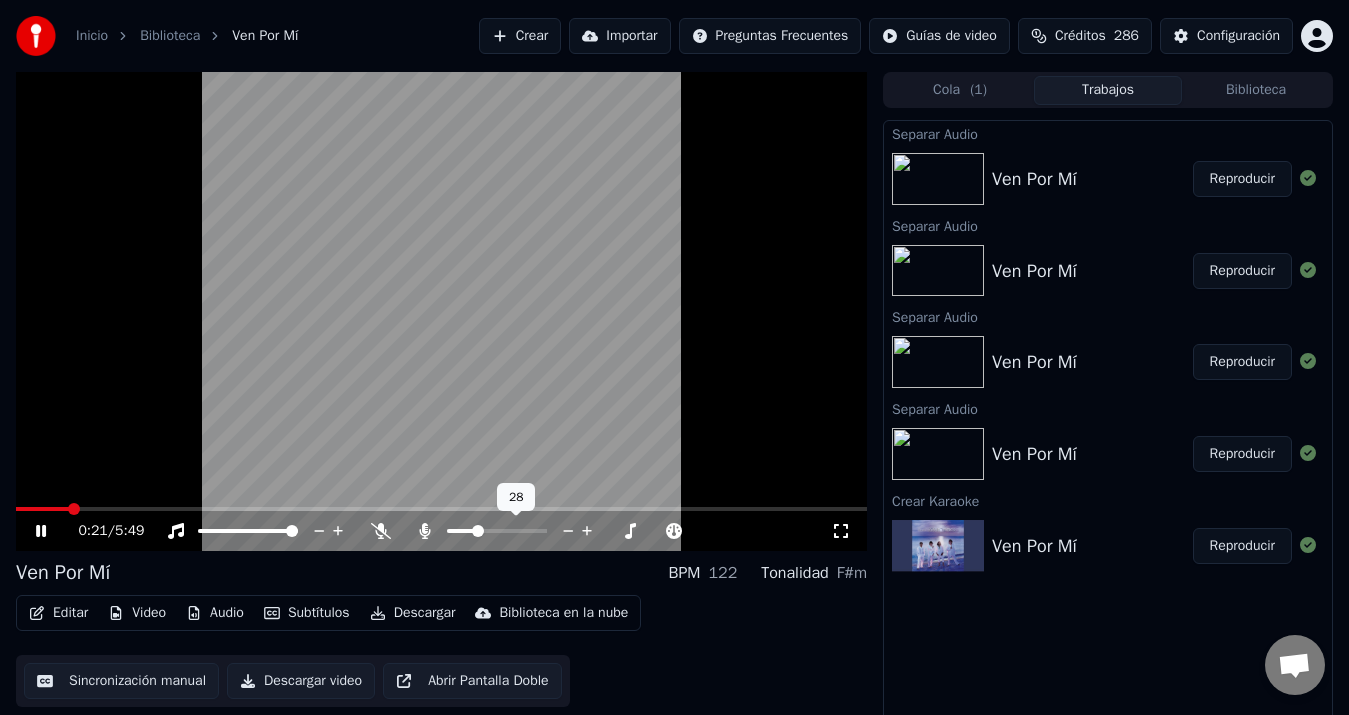 click at bounding box center [461, 531] 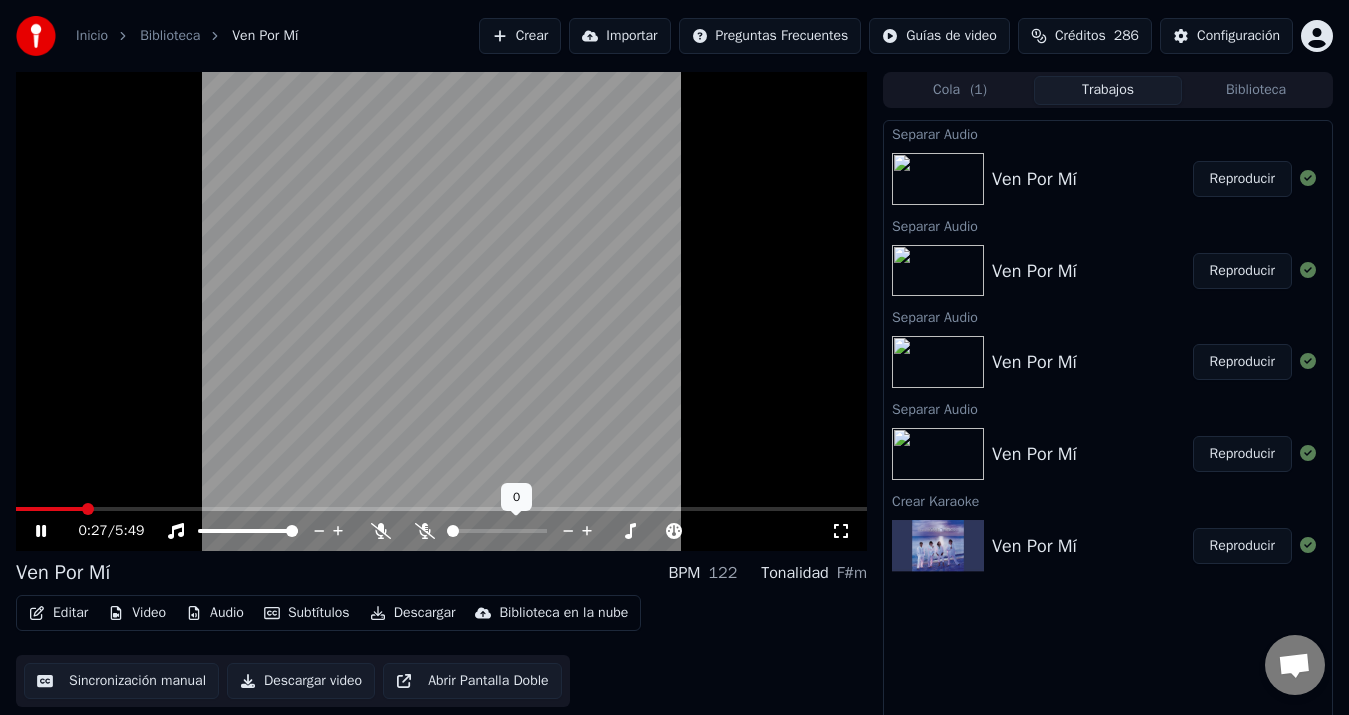 click at bounding box center (453, 531) 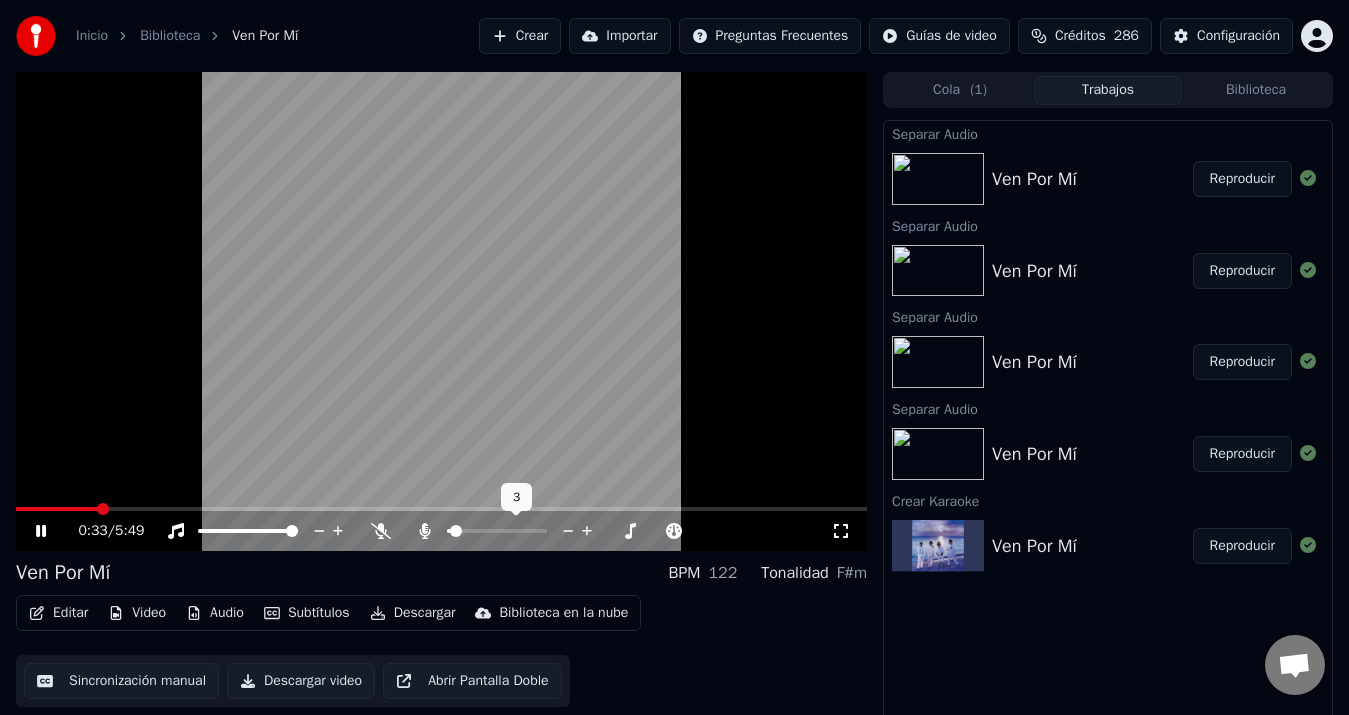 click at bounding box center [456, 531] 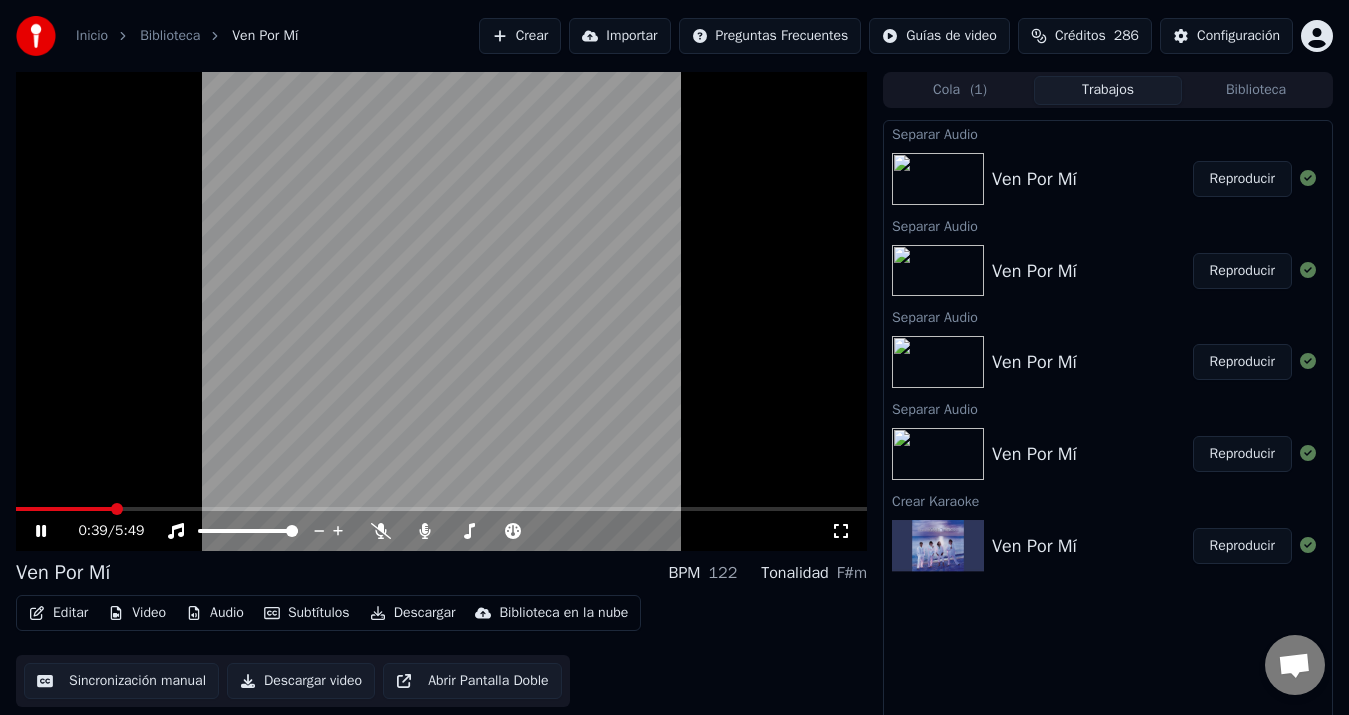 click at bounding box center (64, 509) 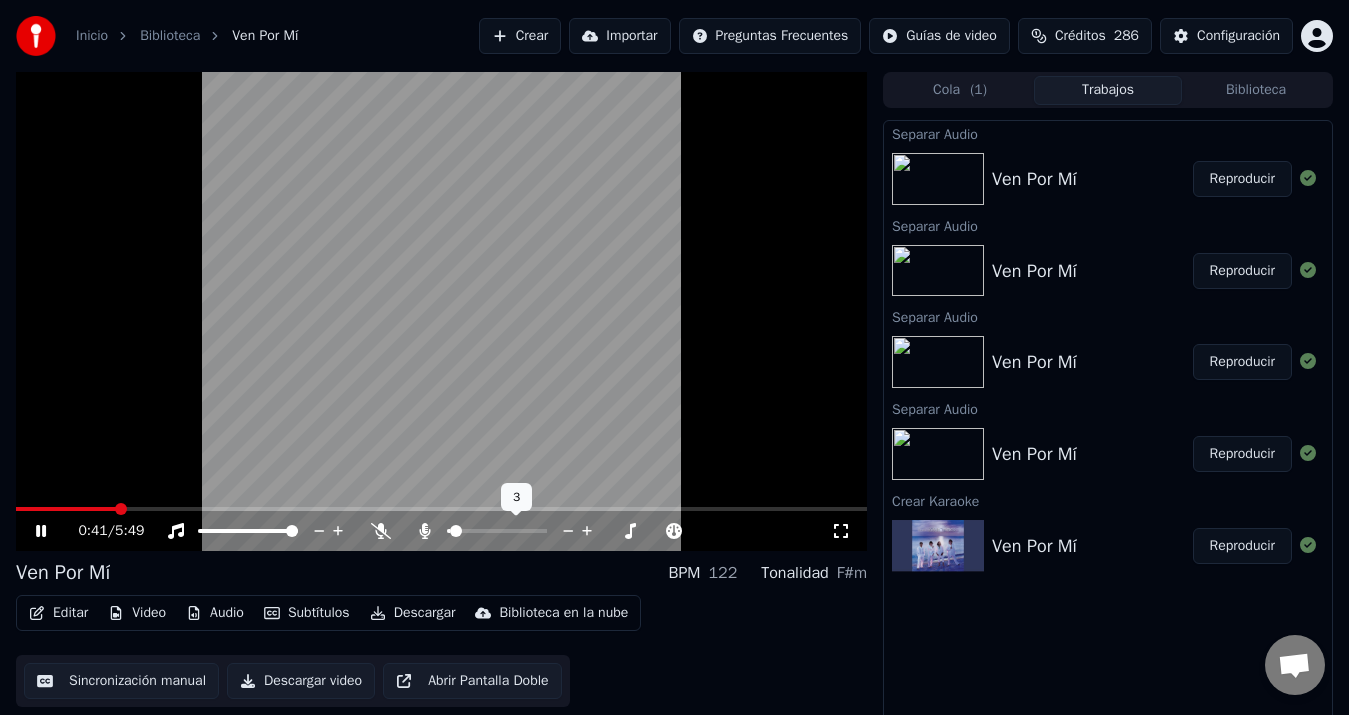 click at bounding box center (497, 531) 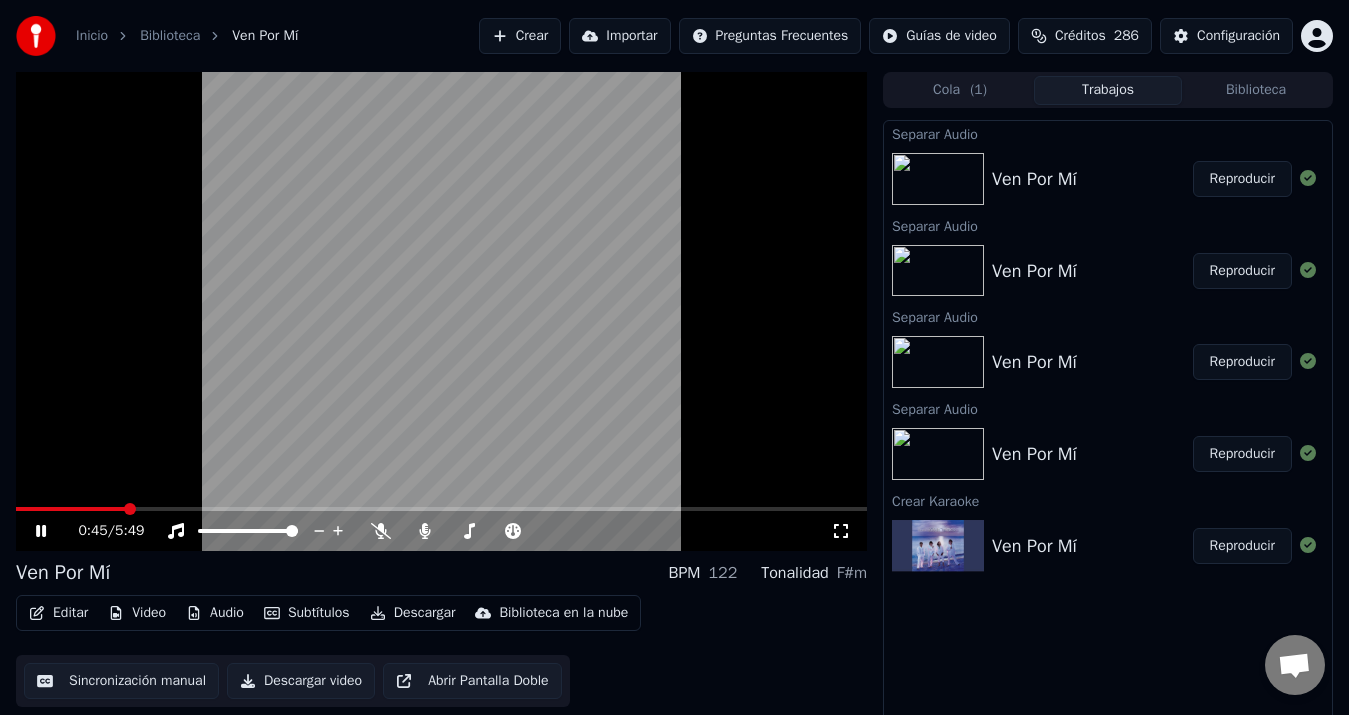 click on "Reproducir" at bounding box center [1242, 546] 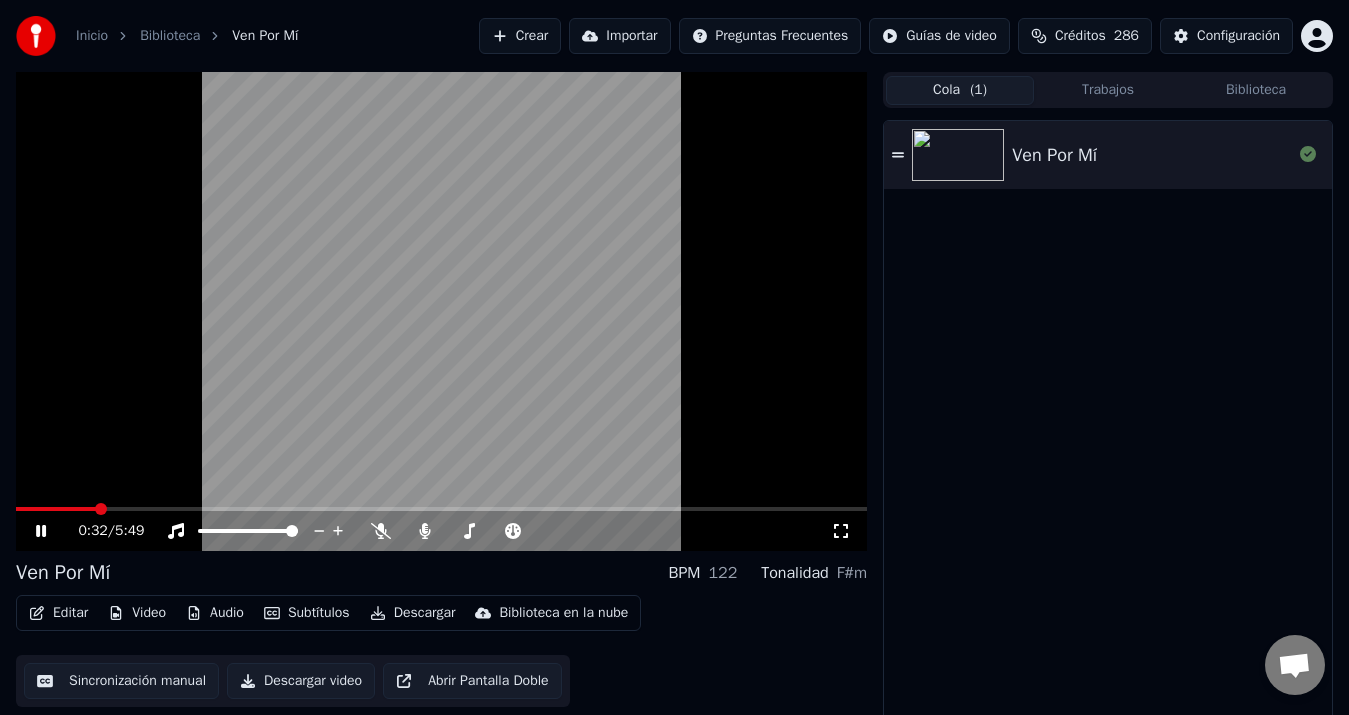 click on "Cola ( 1 )" at bounding box center [960, 90] 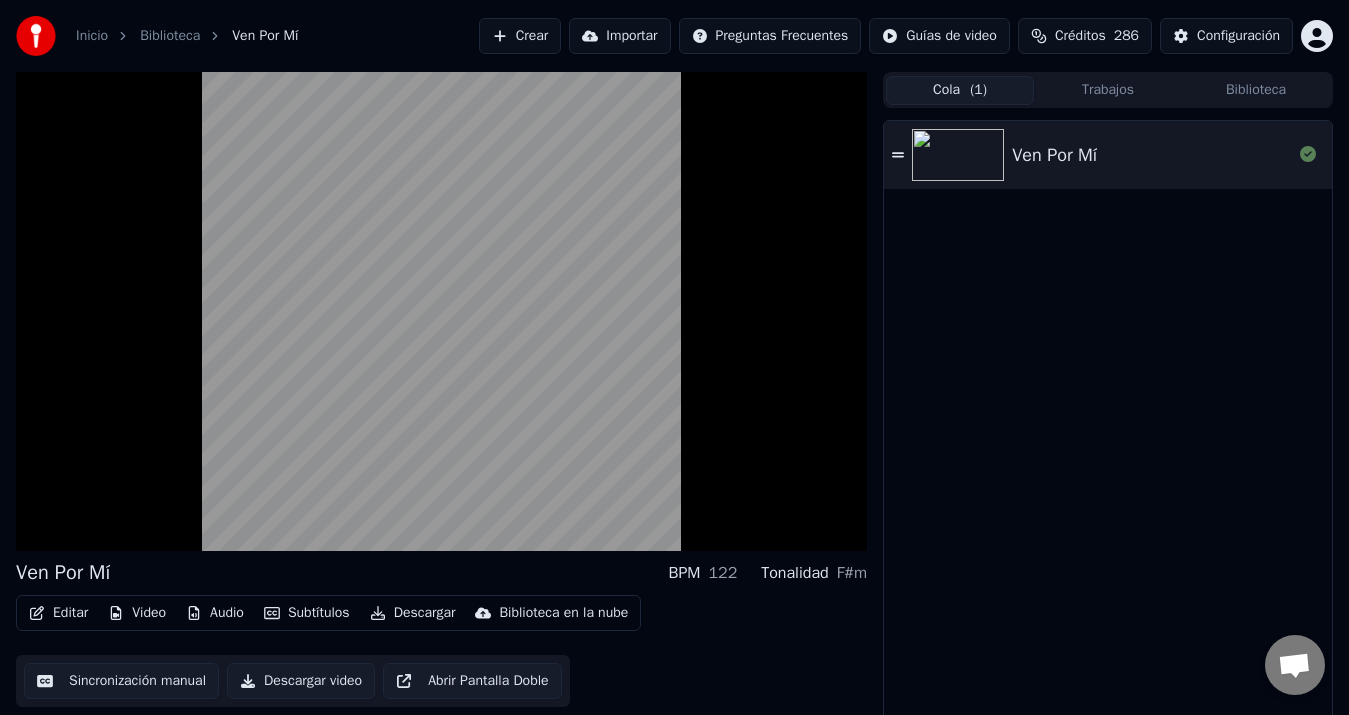 click on "Ven Por Mí" at bounding box center (1054, 155) 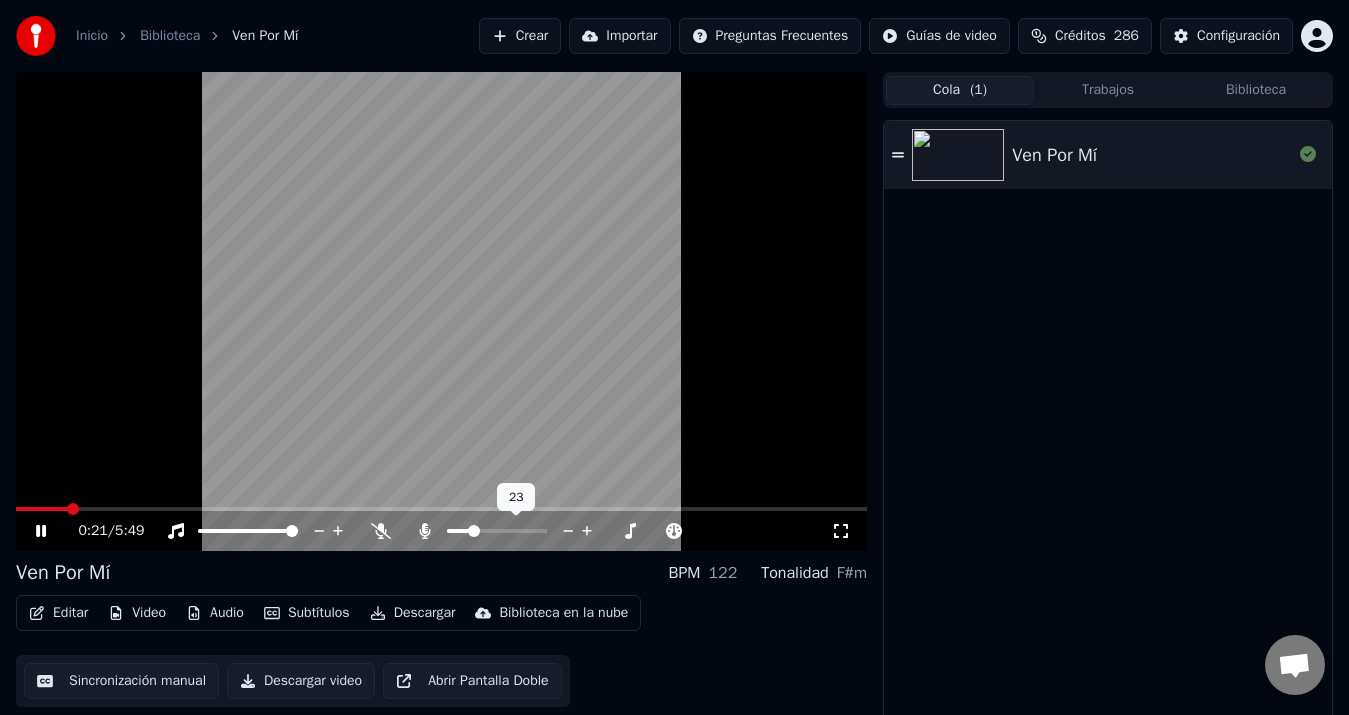 click at bounding box center [458, 531] 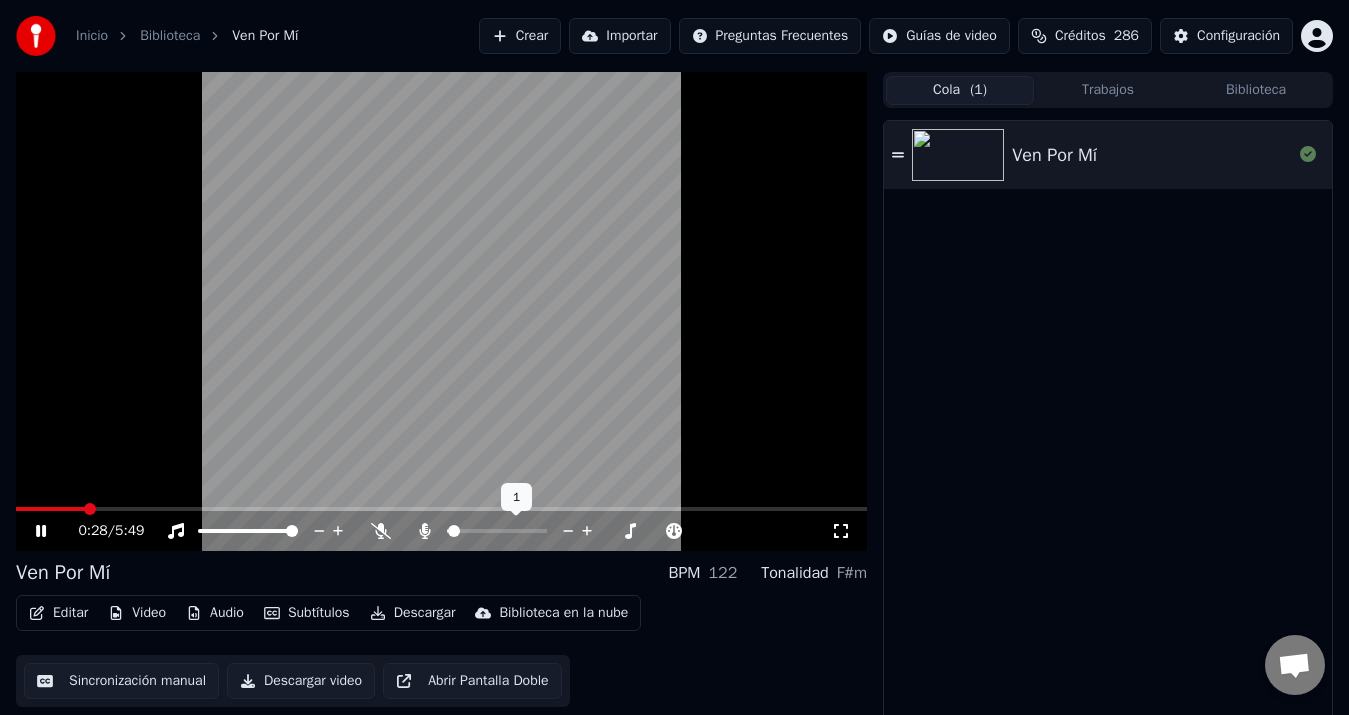 click at bounding box center (454, 531) 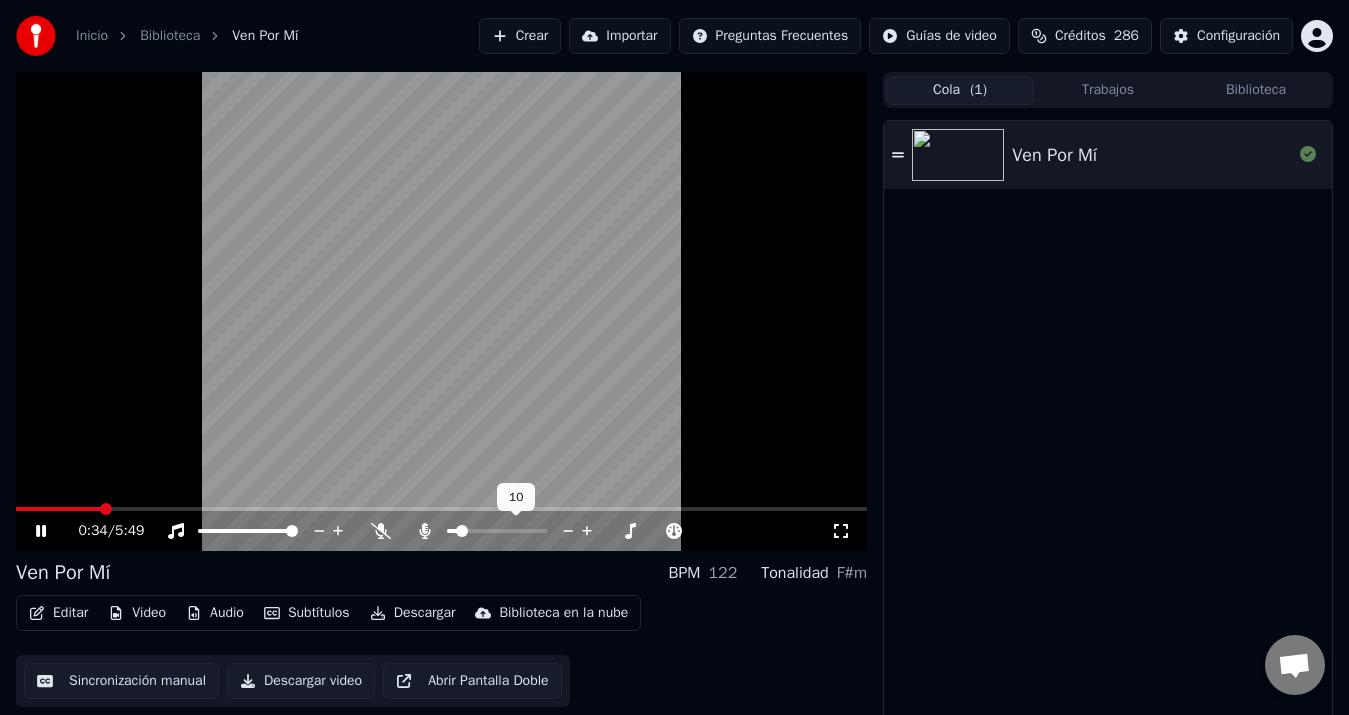 click at bounding box center (462, 531) 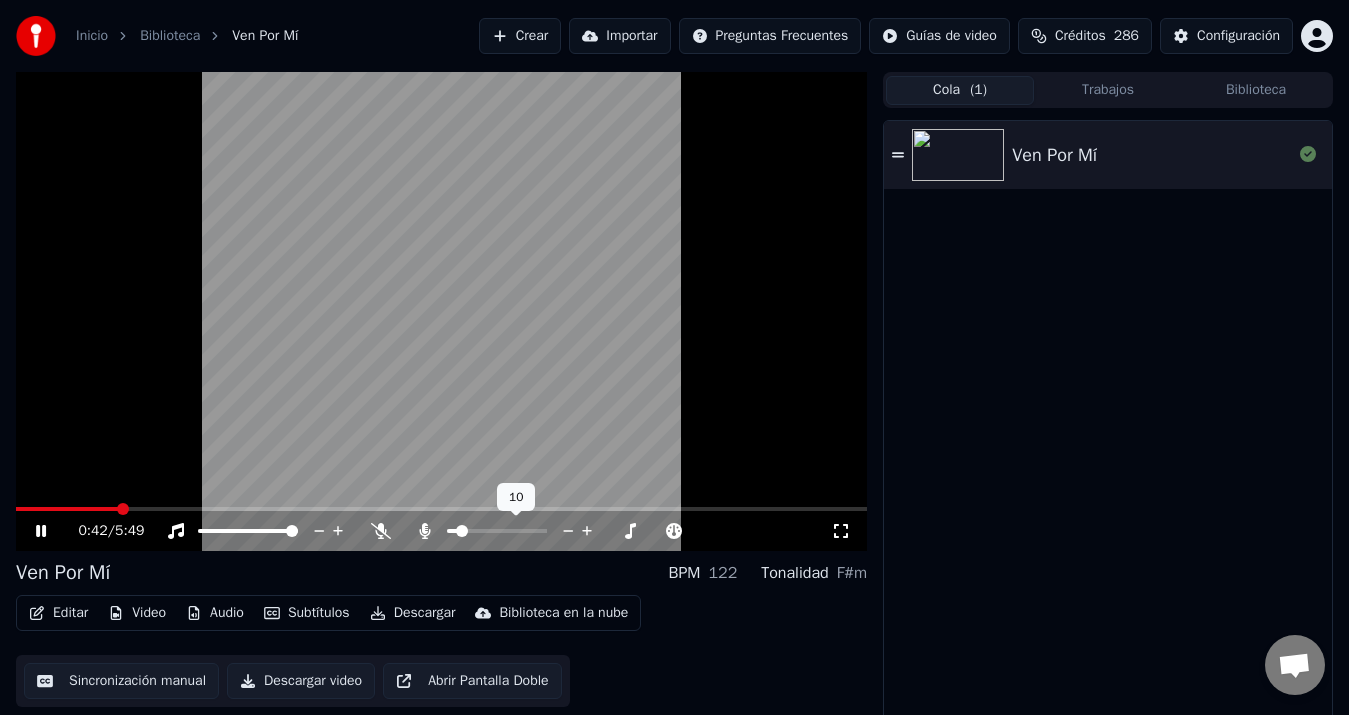 click at bounding box center (497, 531) 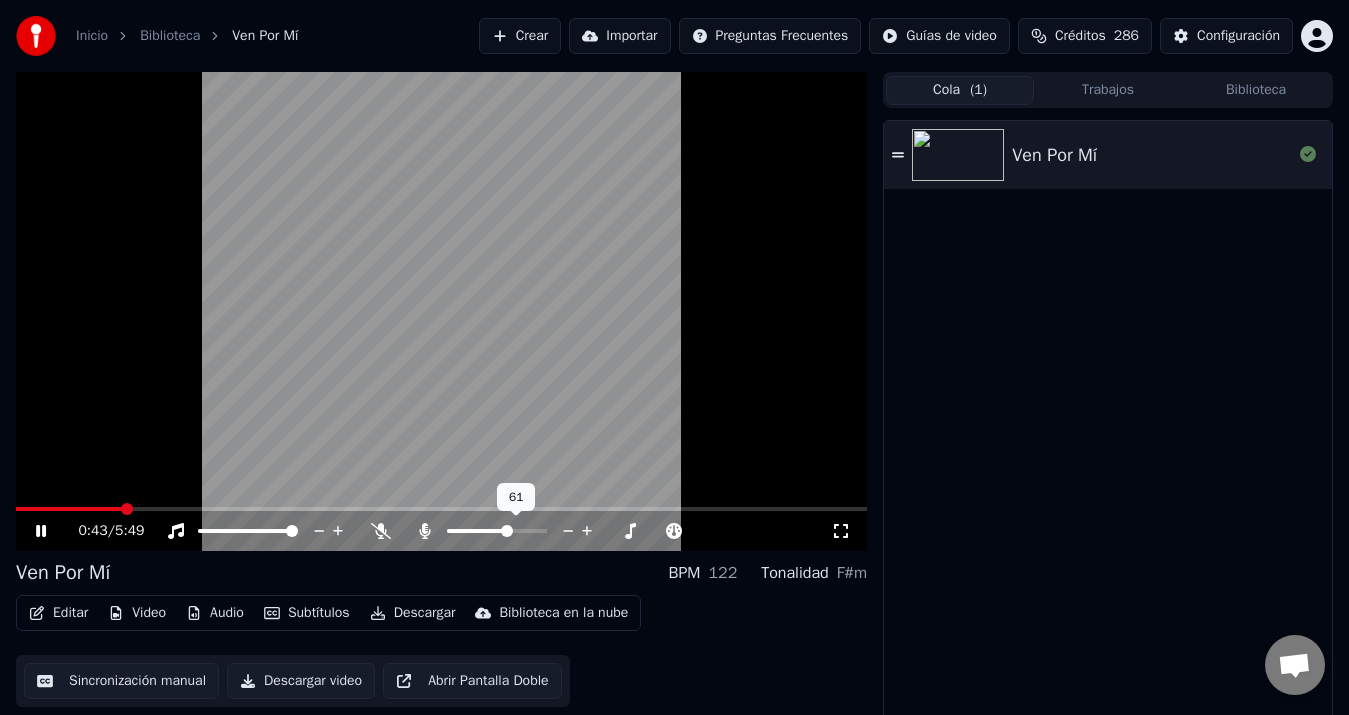 click at bounding box center (497, 531) 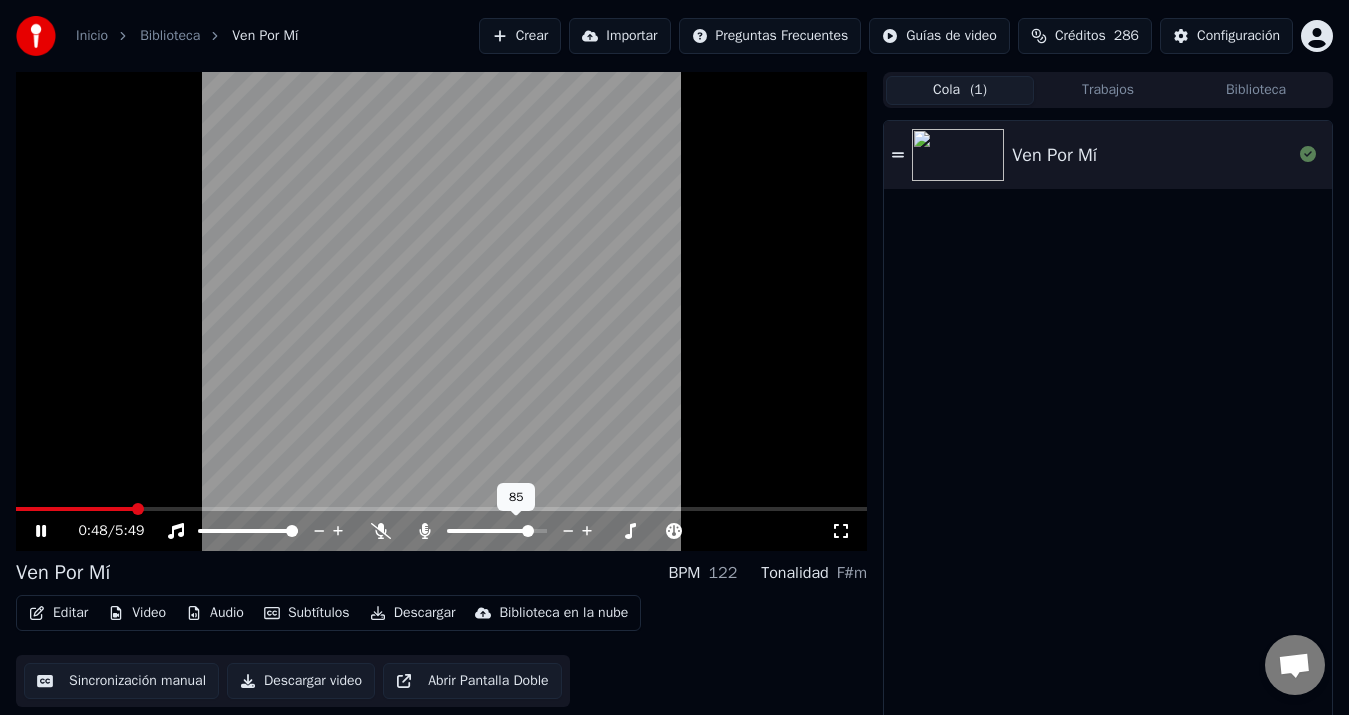click at bounding box center [497, 531] 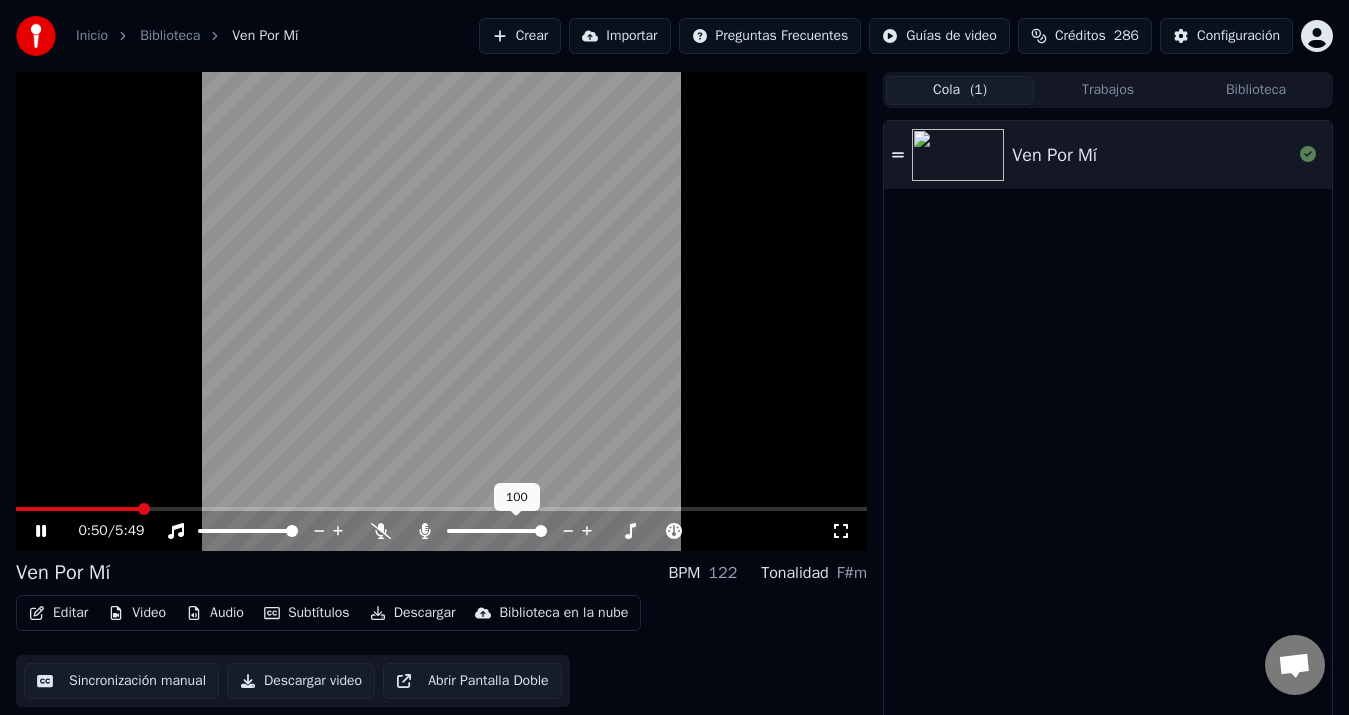 click at bounding box center (541, 531) 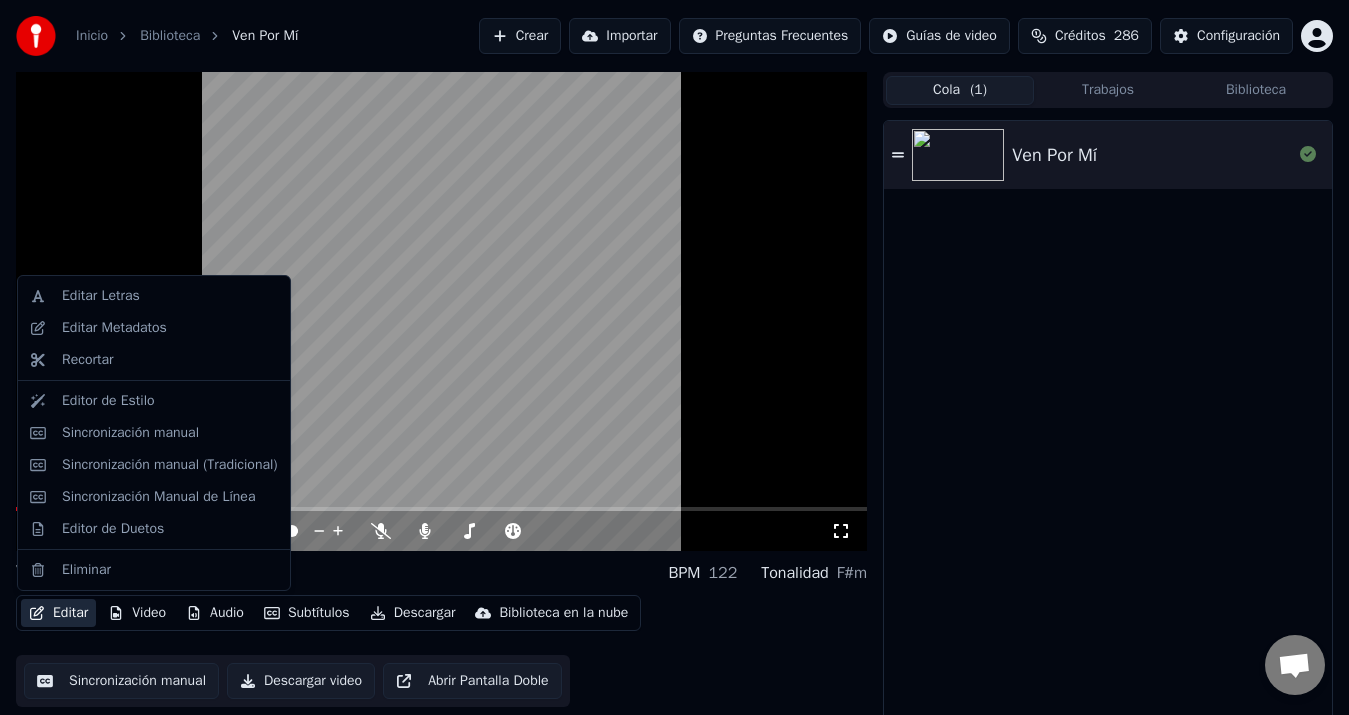 click on "Editar" at bounding box center (58, 613) 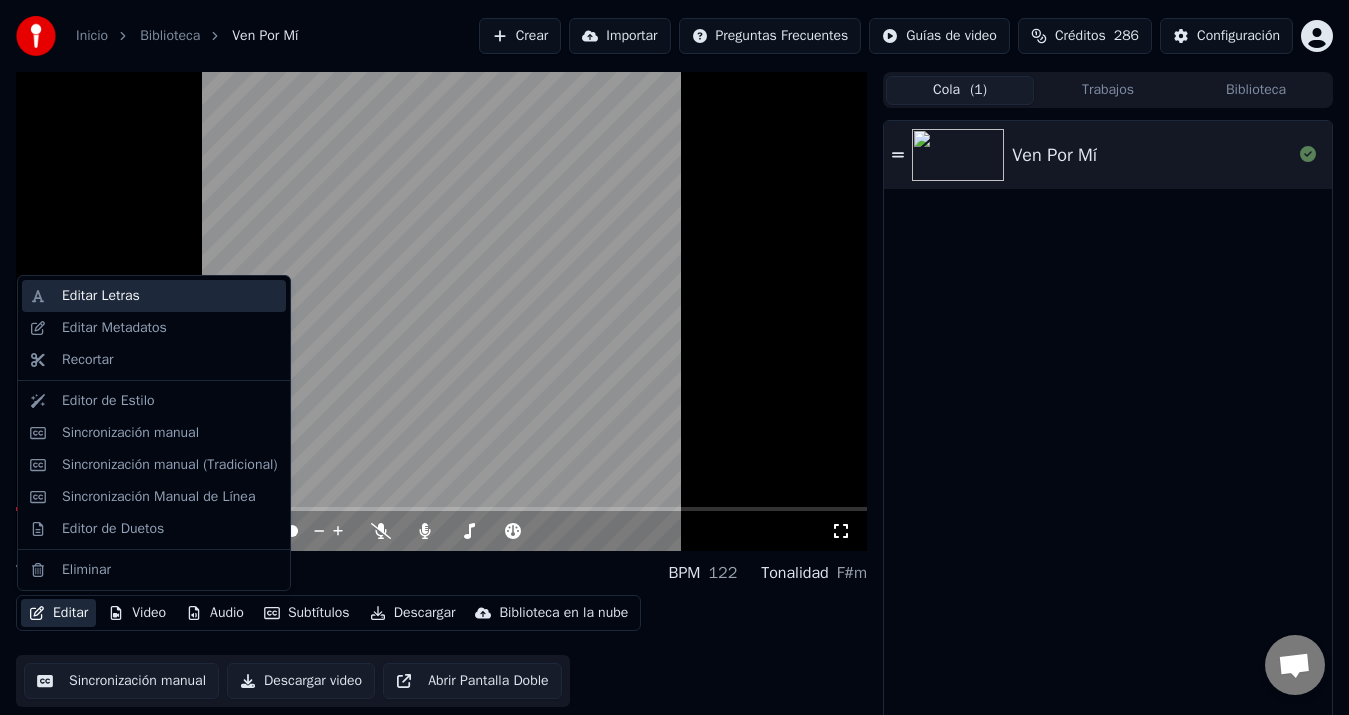 click on "Editar Letras" at bounding box center [101, 296] 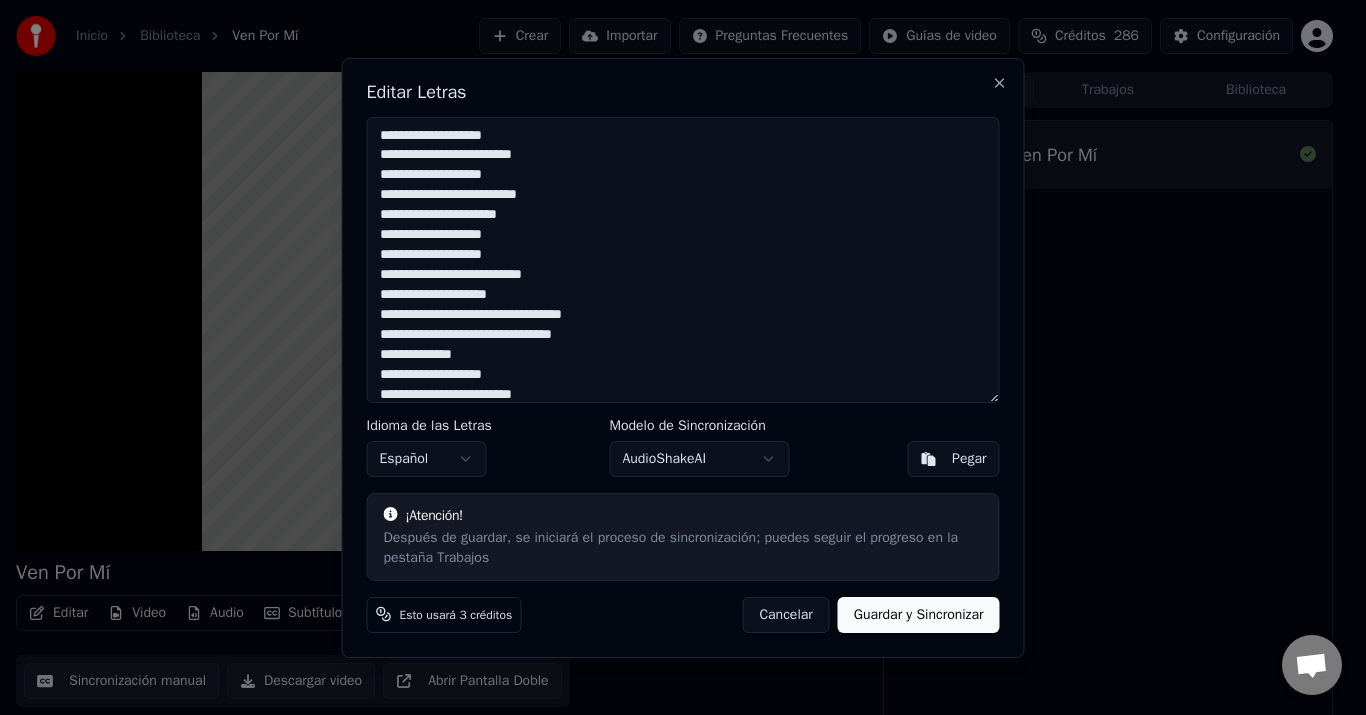 click at bounding box center [683, 260] 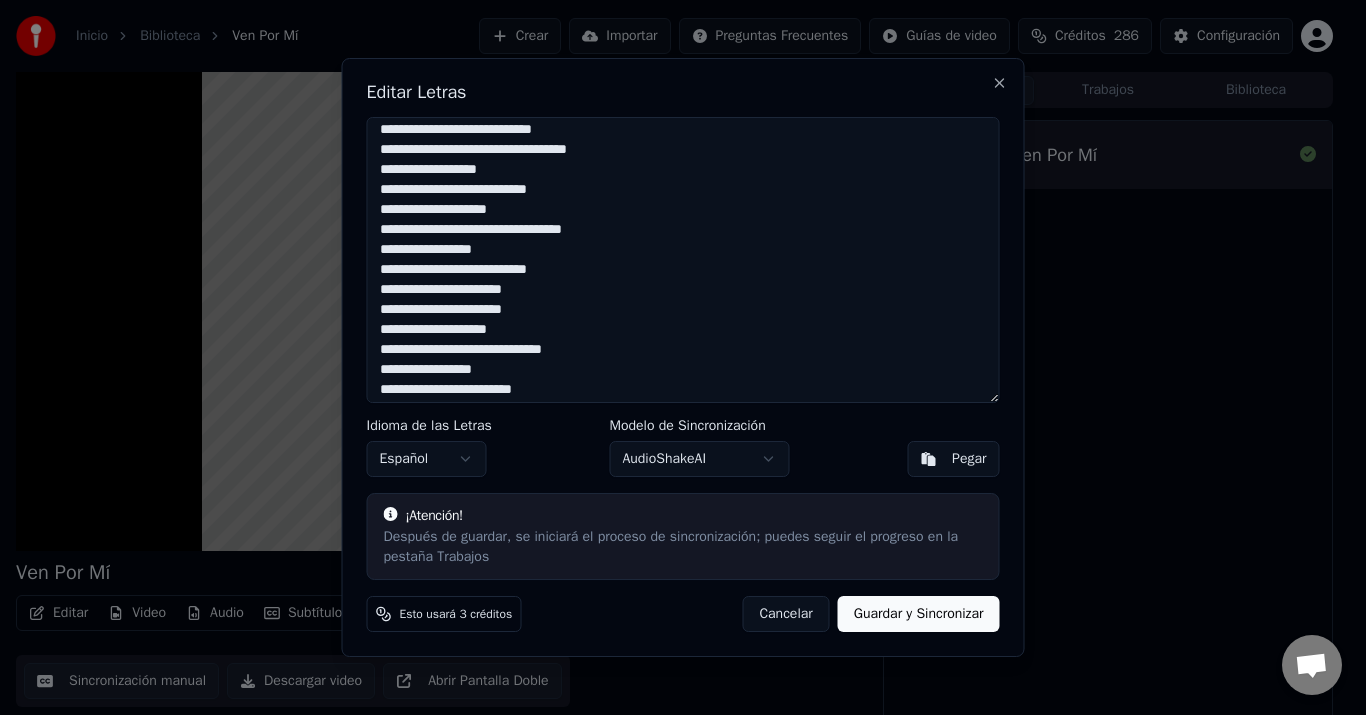 scroll, scrollTop: 731, scrollLeft: 0, axis: vertical 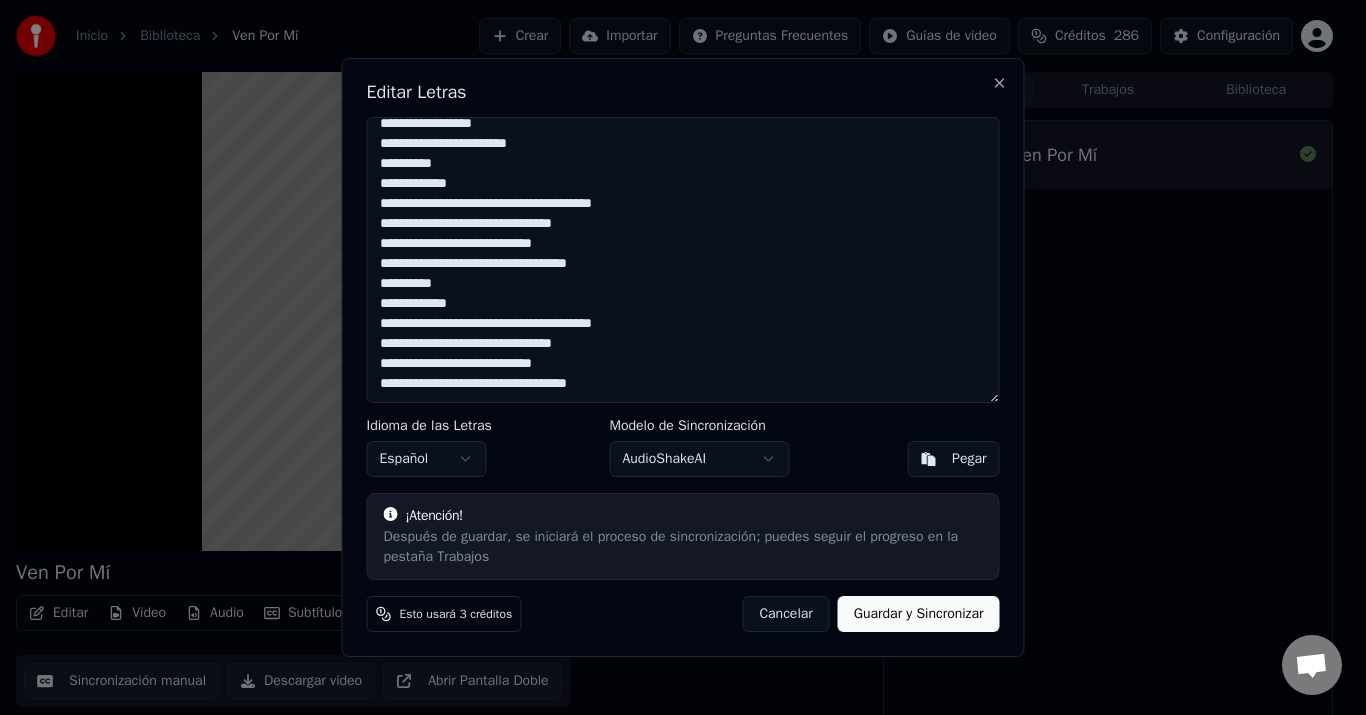 drag, startPoint x: 377, startPoint y: 128, endPoint x: 793, endPoint y: 485, distance: 548.18335 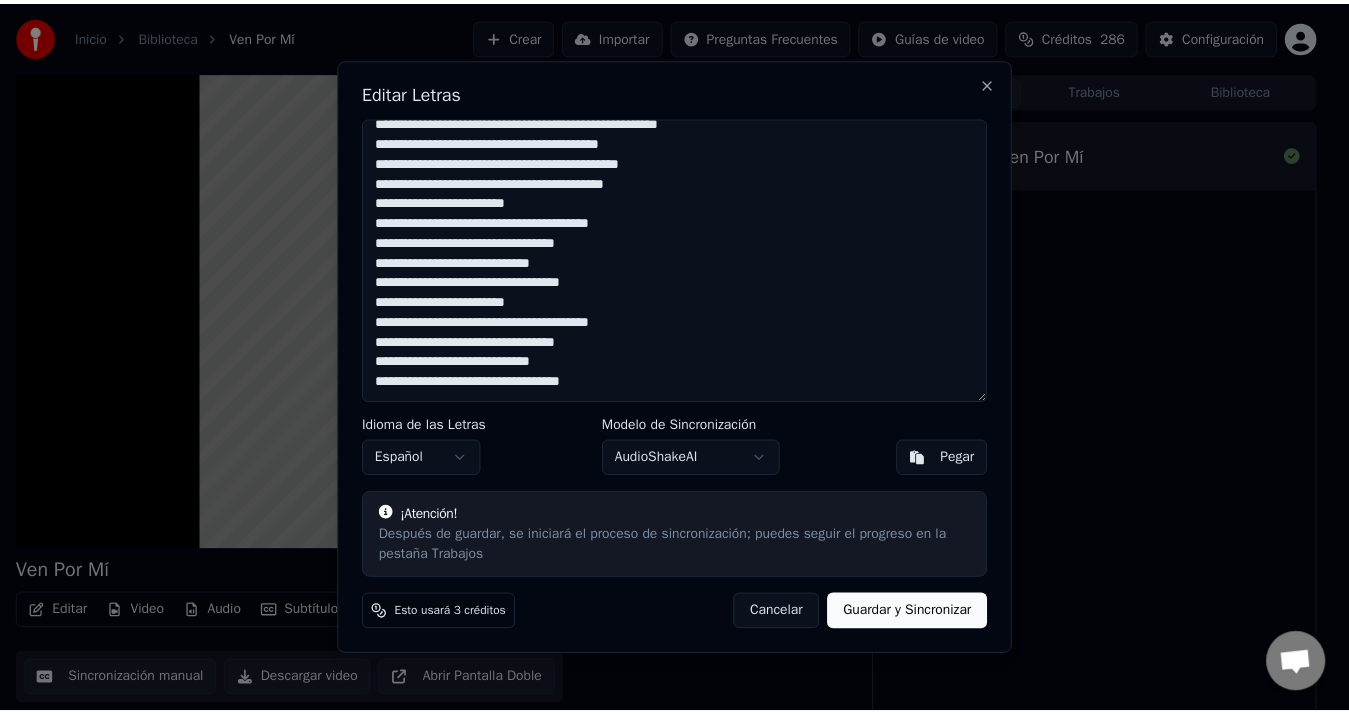 scroll, scrollTop: 352, scrollLeft: 0, axis: vertical 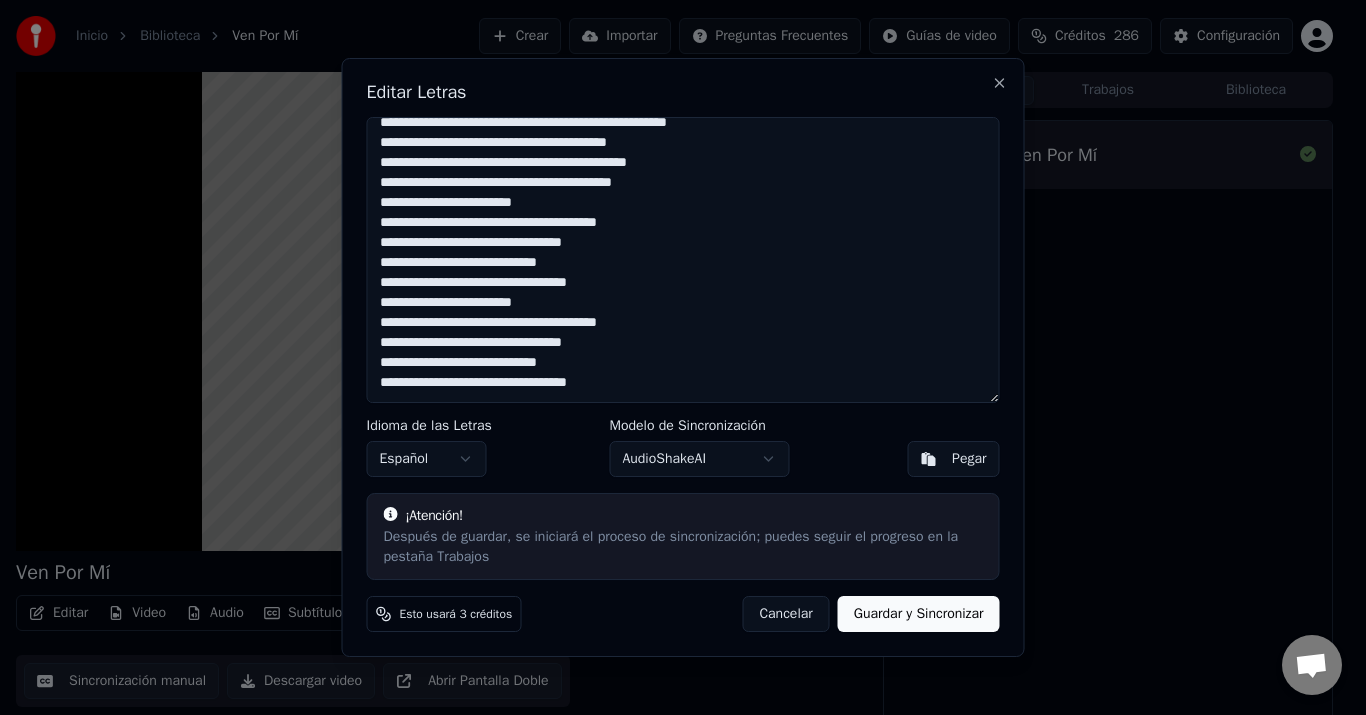 type on "**********" 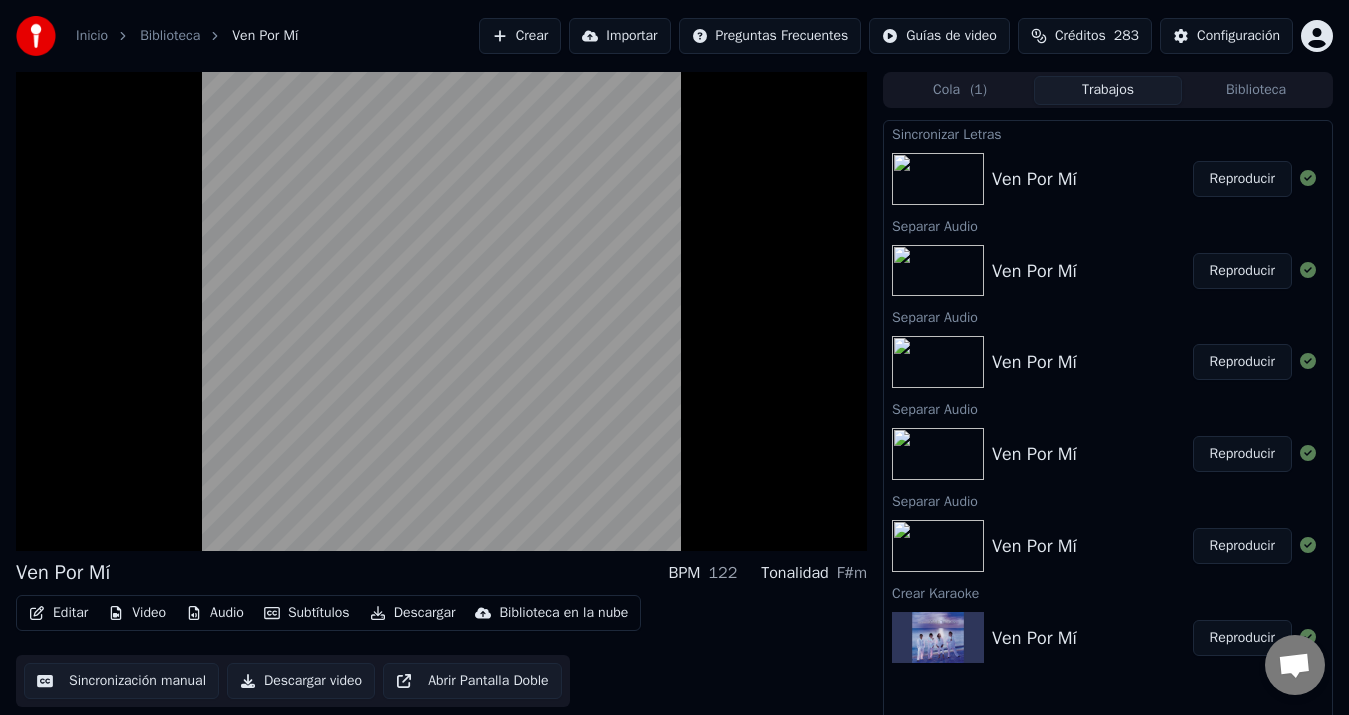 click on "Descargar" at bounding box center (413, 613) 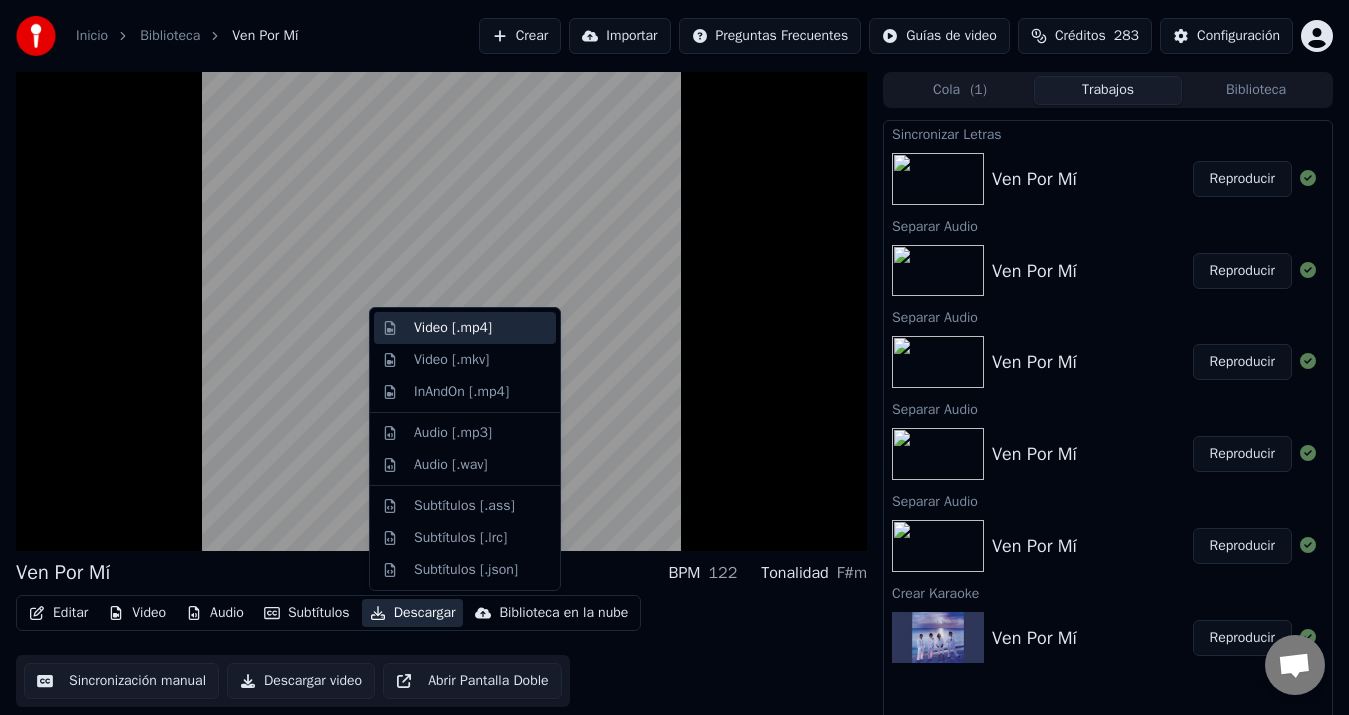 click on "Video [.mp4]" at bounding box center [481, 328] 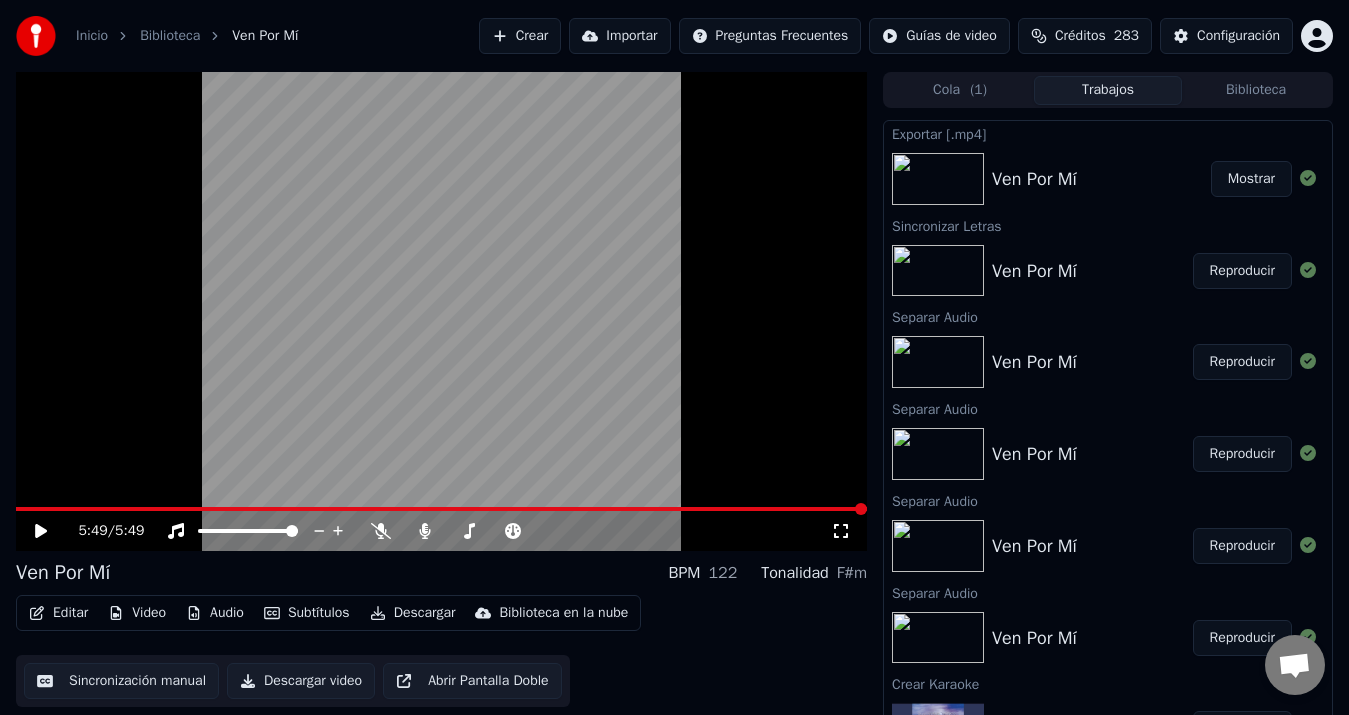click on "Mostrar" at bounding box center (1251, 179) 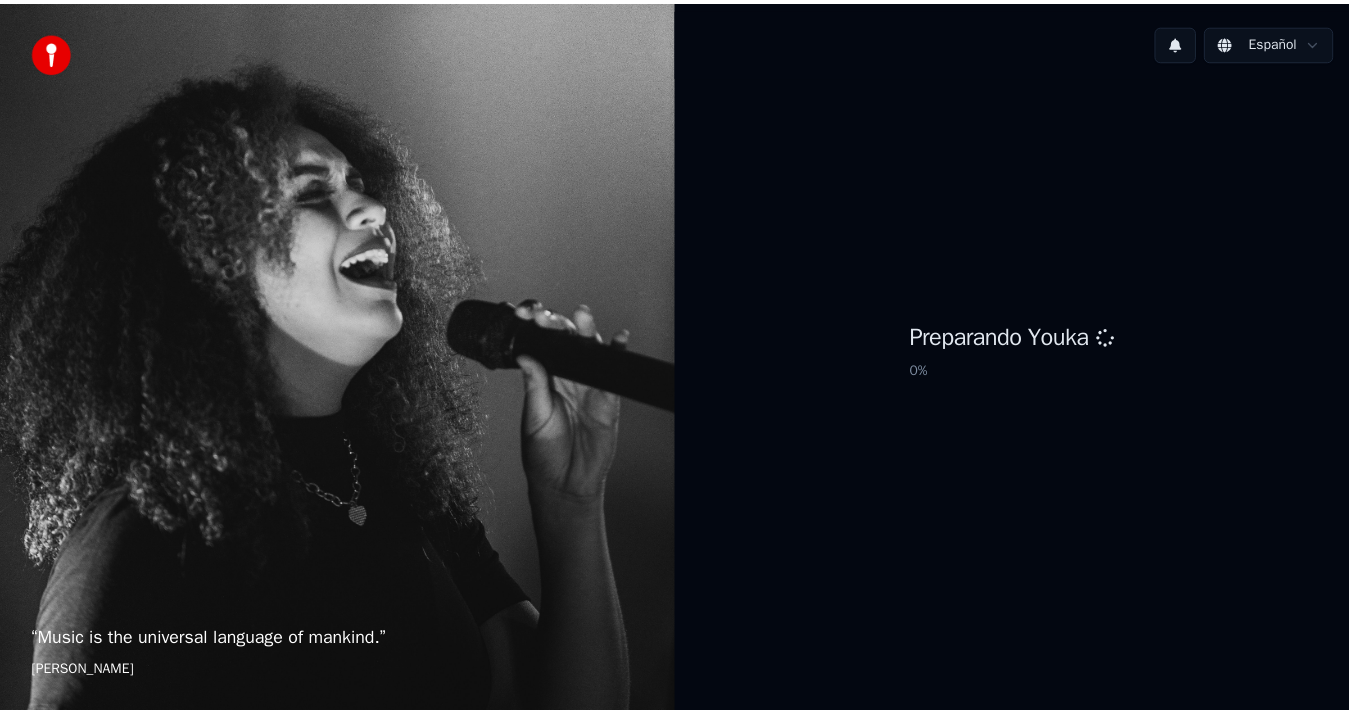 scroll, scrollTop: 0, scrollLeft: 0, axis: both 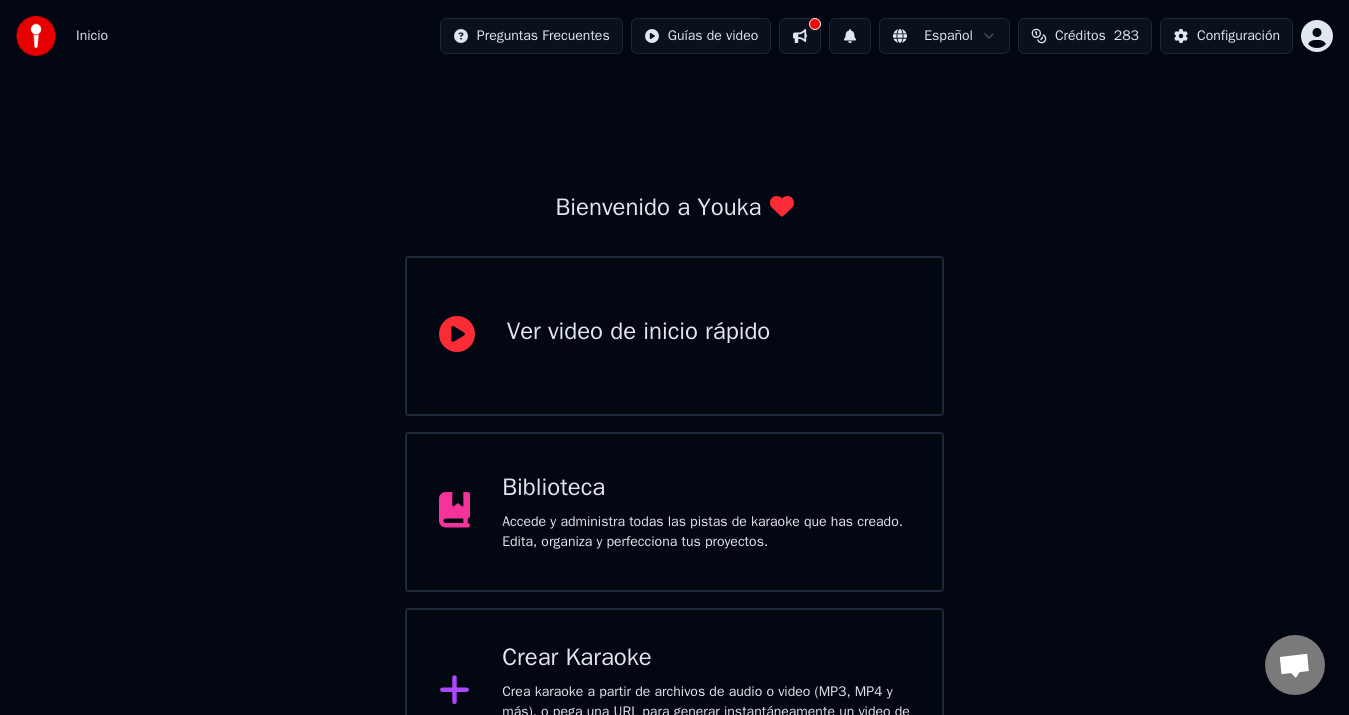 click on "Crear Karaoke" at bounding box center (706, 658) 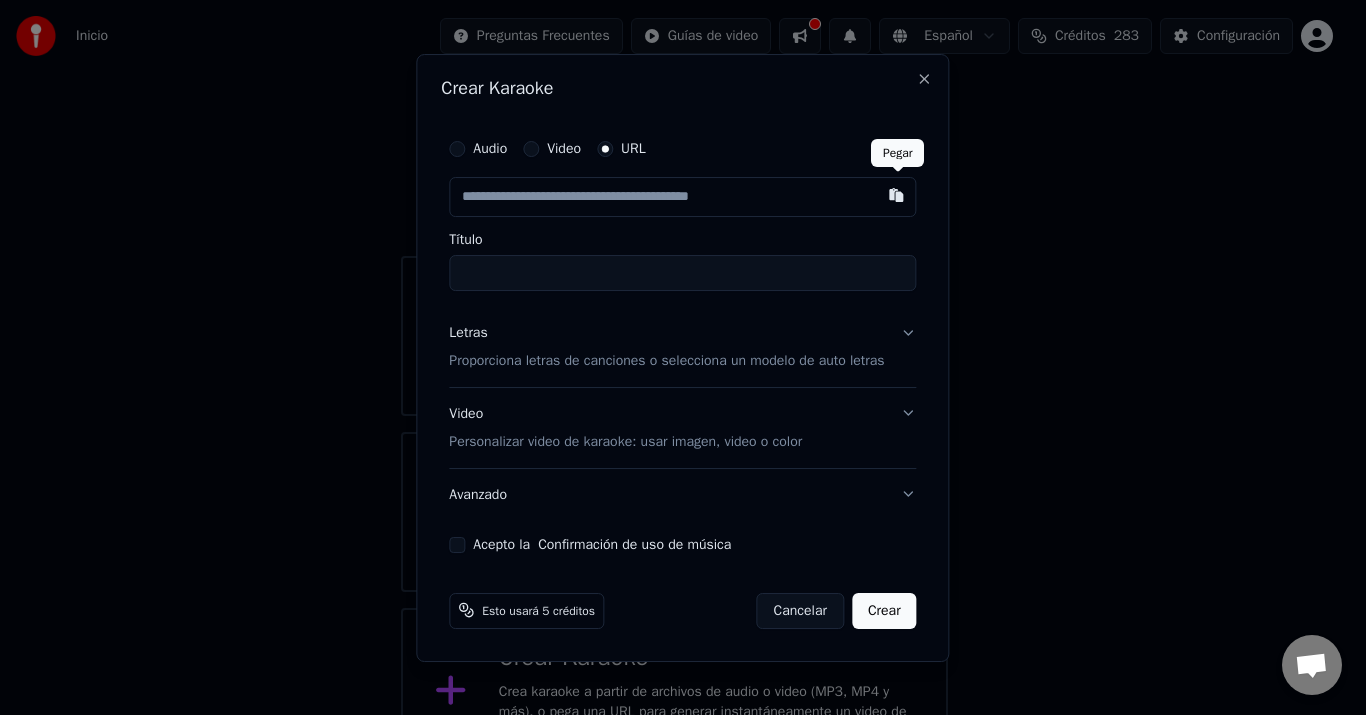 click at bounding box center (897, 195) 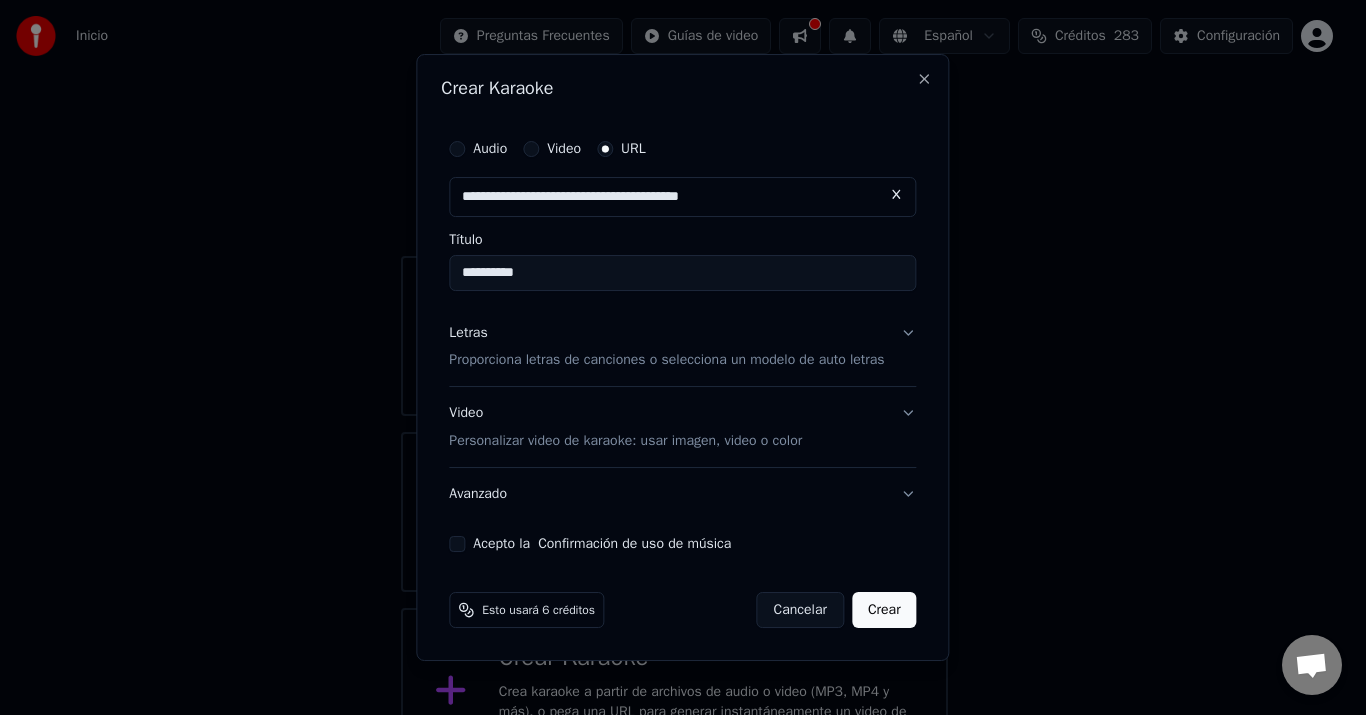 type on "**********" 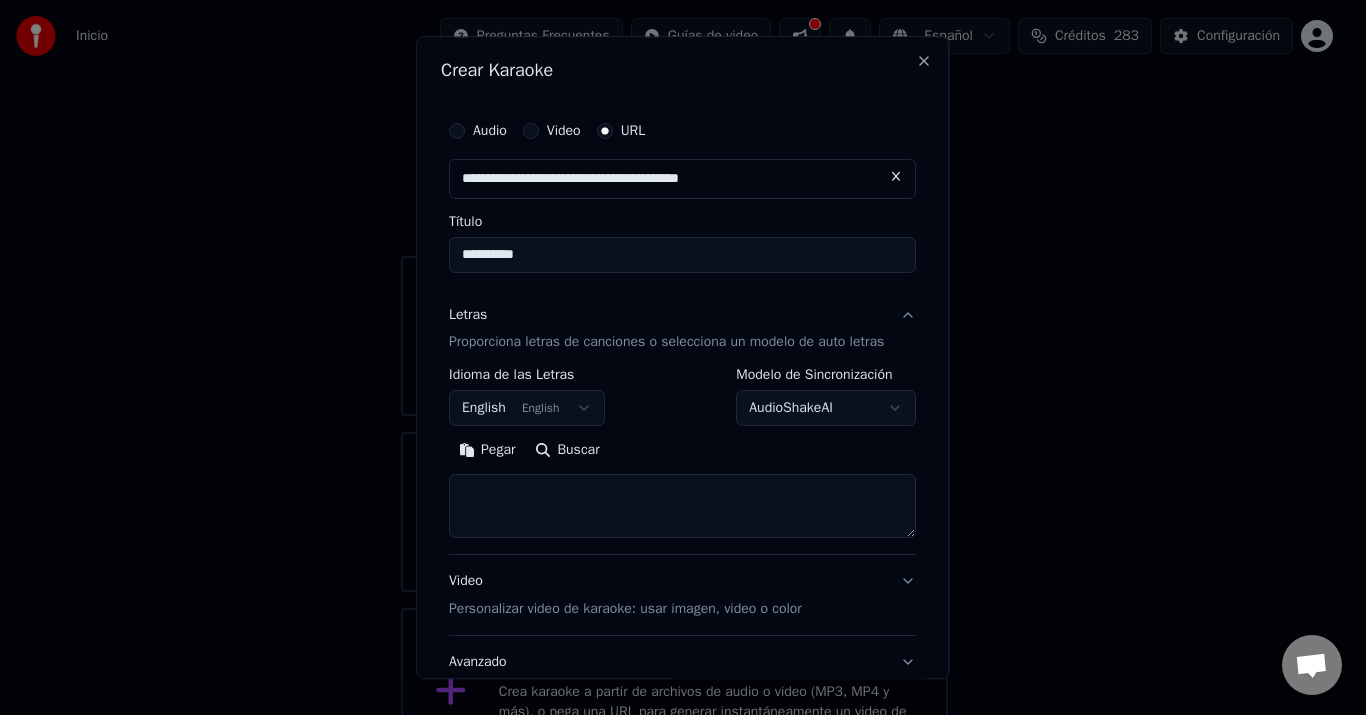 click on "**********" at bounding box center [674, 490] 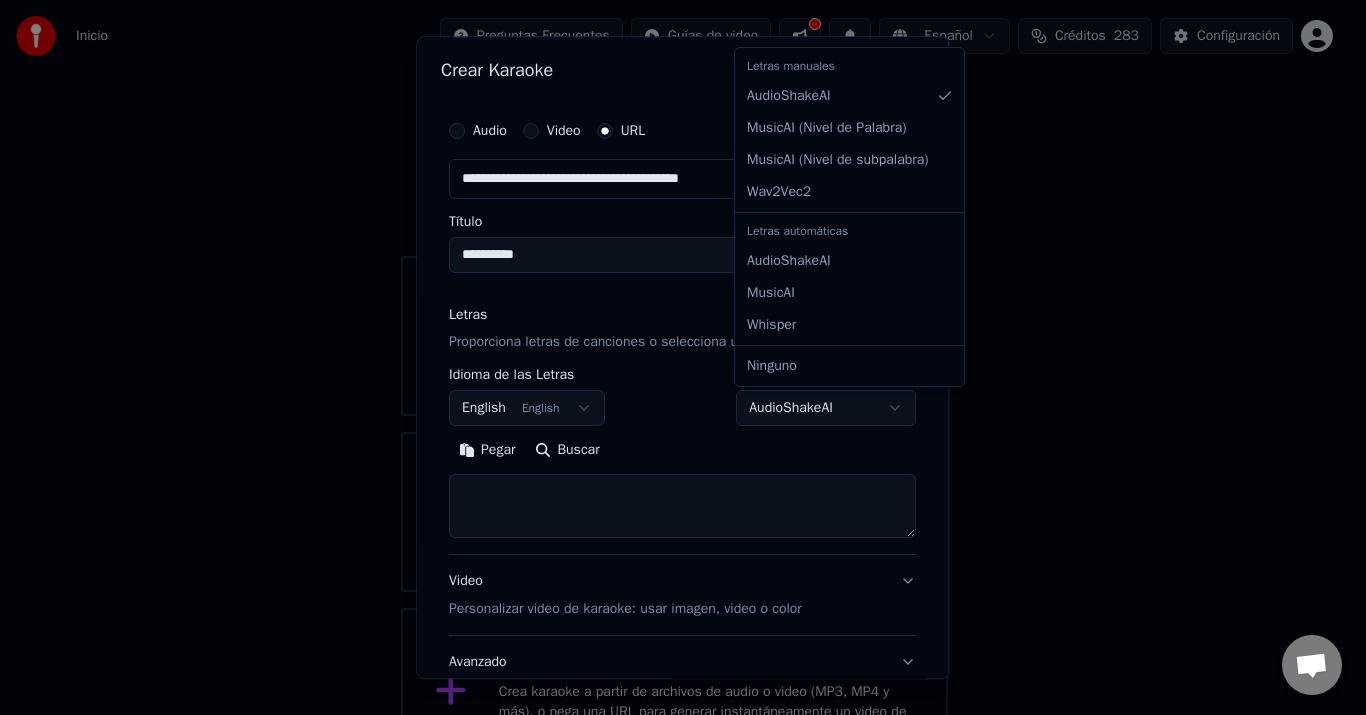 select on "**********" 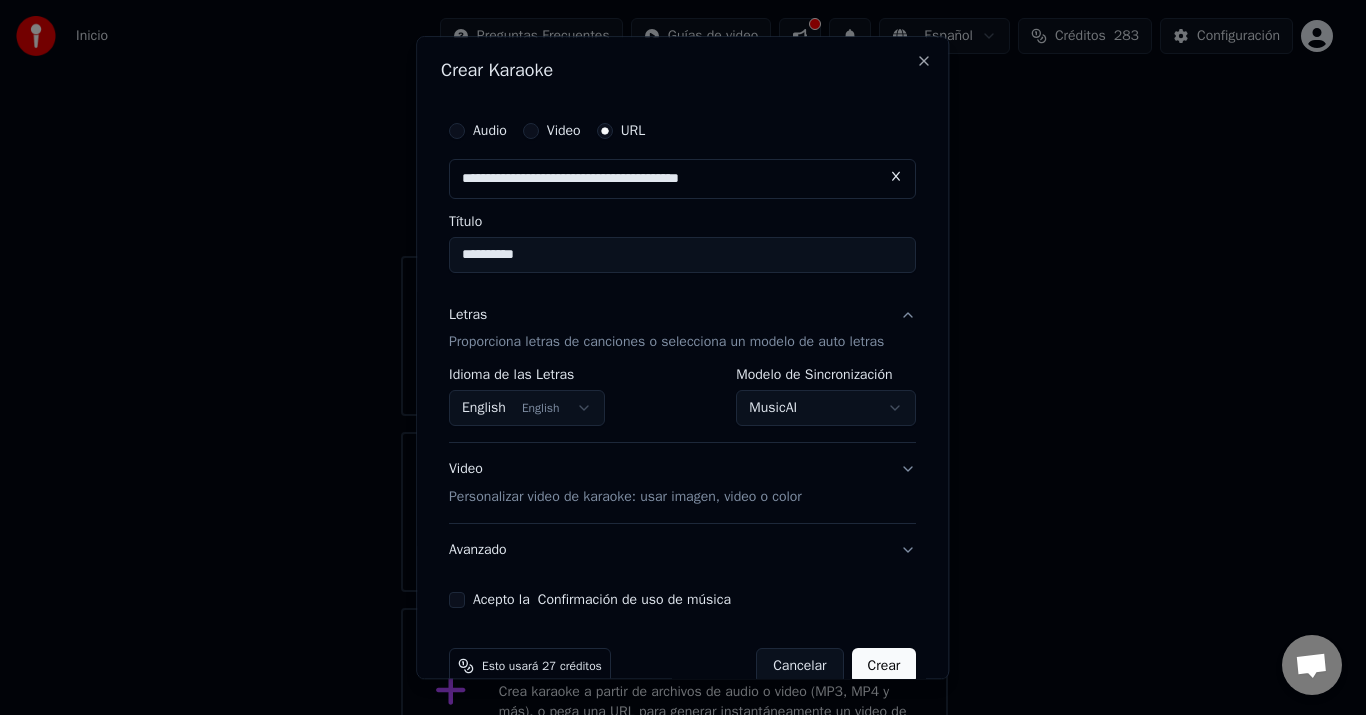 click on "Acepto la   Confirmación de uso de música" at bounding box center [457, 601] 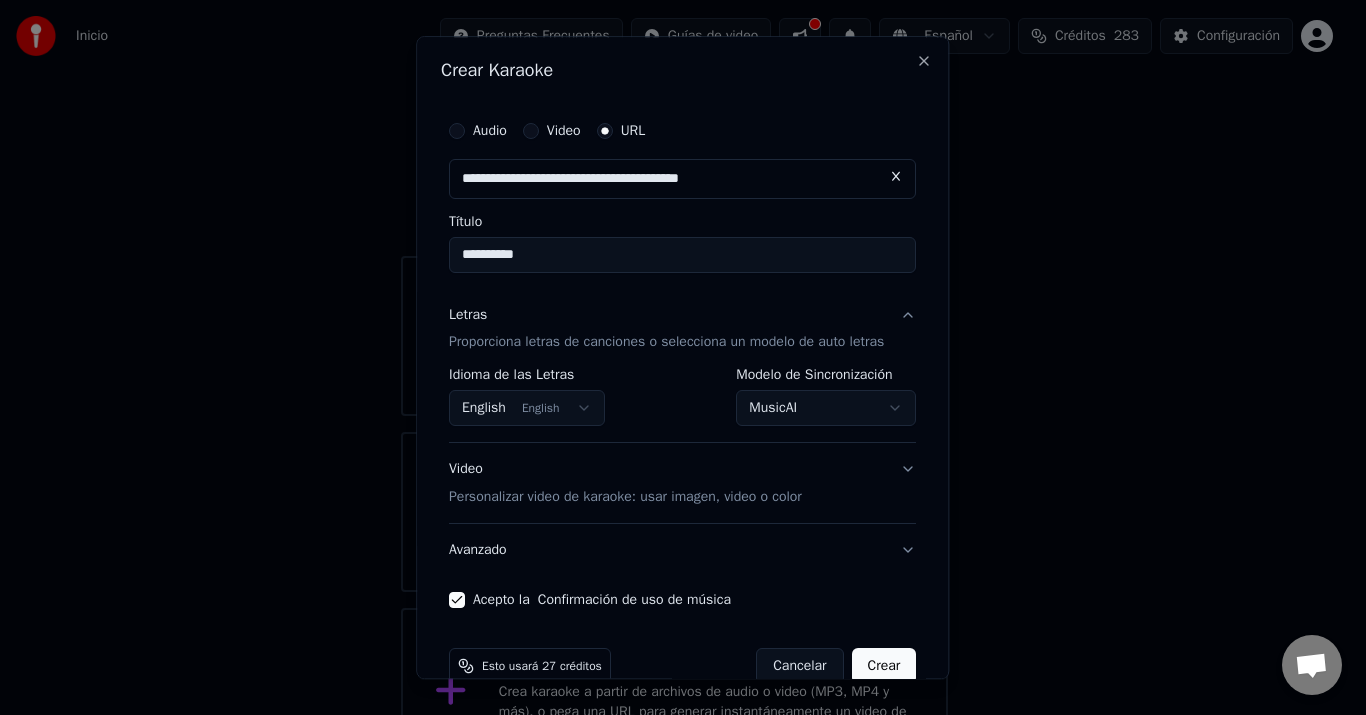 click on "Crear" at bounding box center [884, 667] 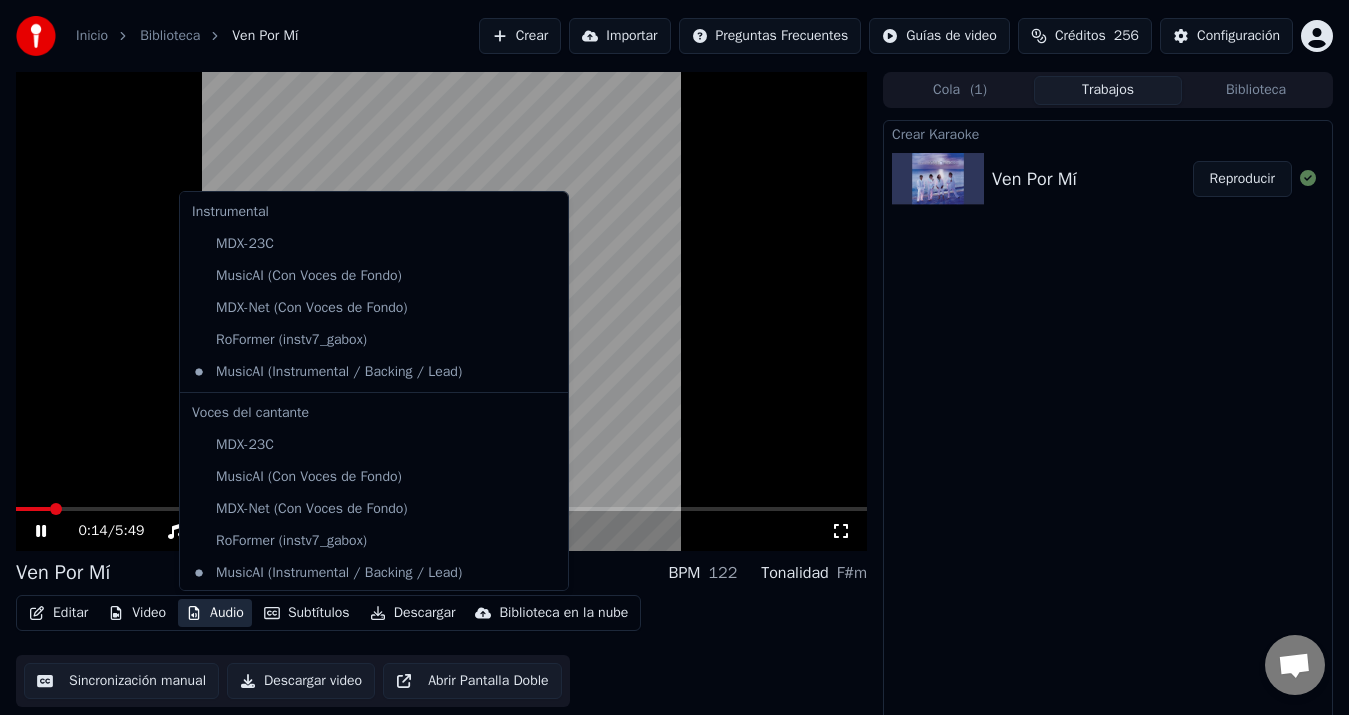 click on "Audio" at bounding box center [215, 613] 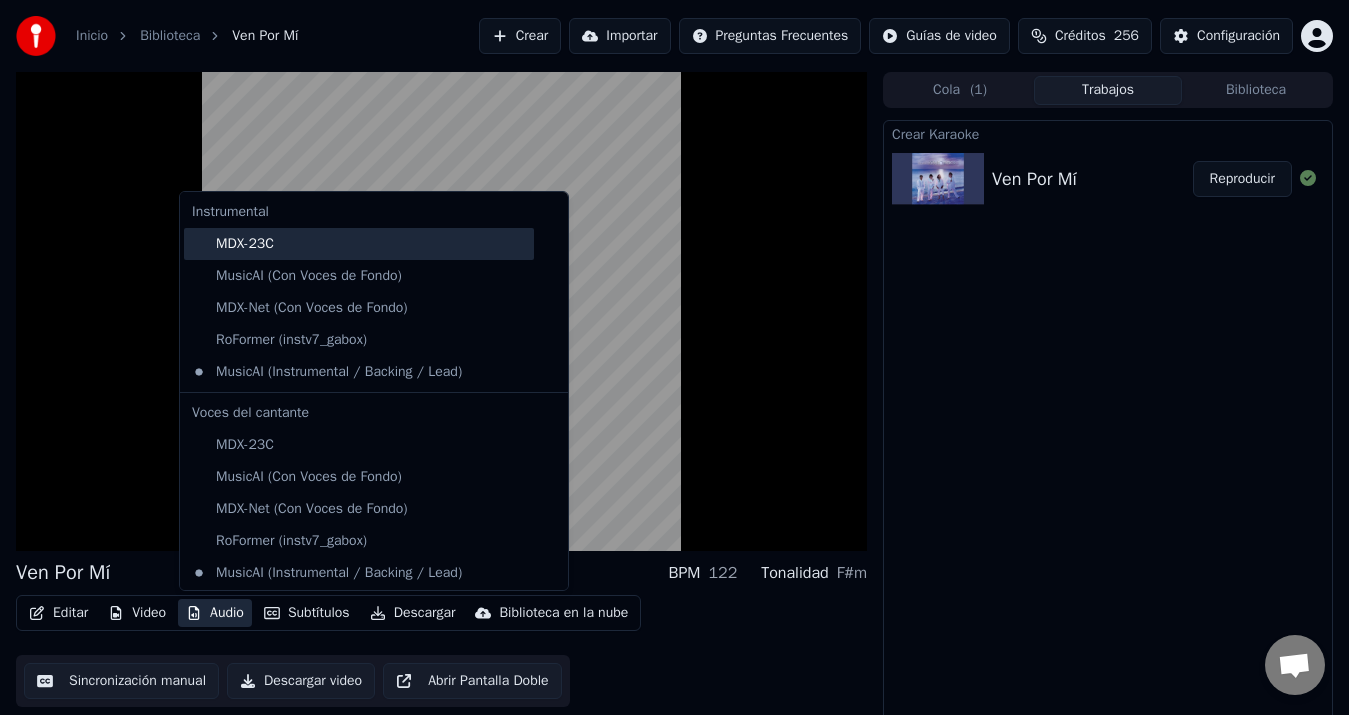 click on "MDX-23C" at bounding box center [359, 244] 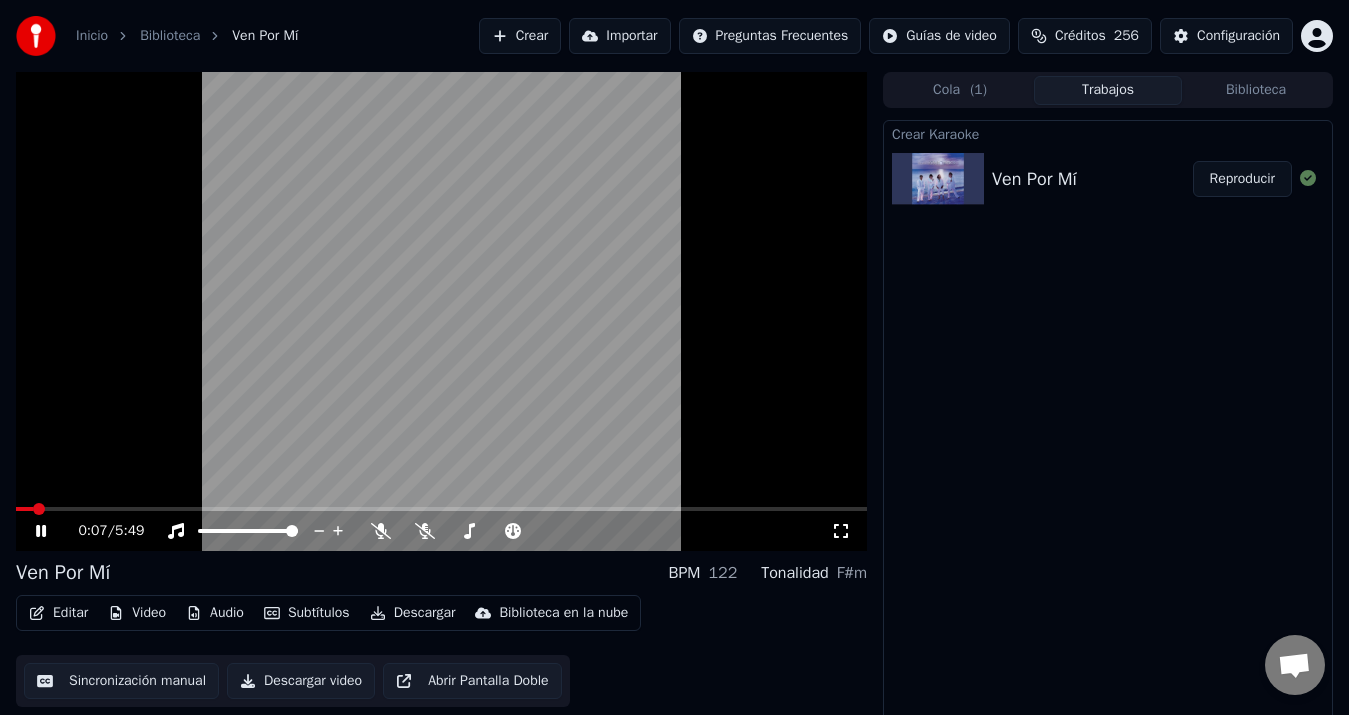 click at bounding box center (24, 509) 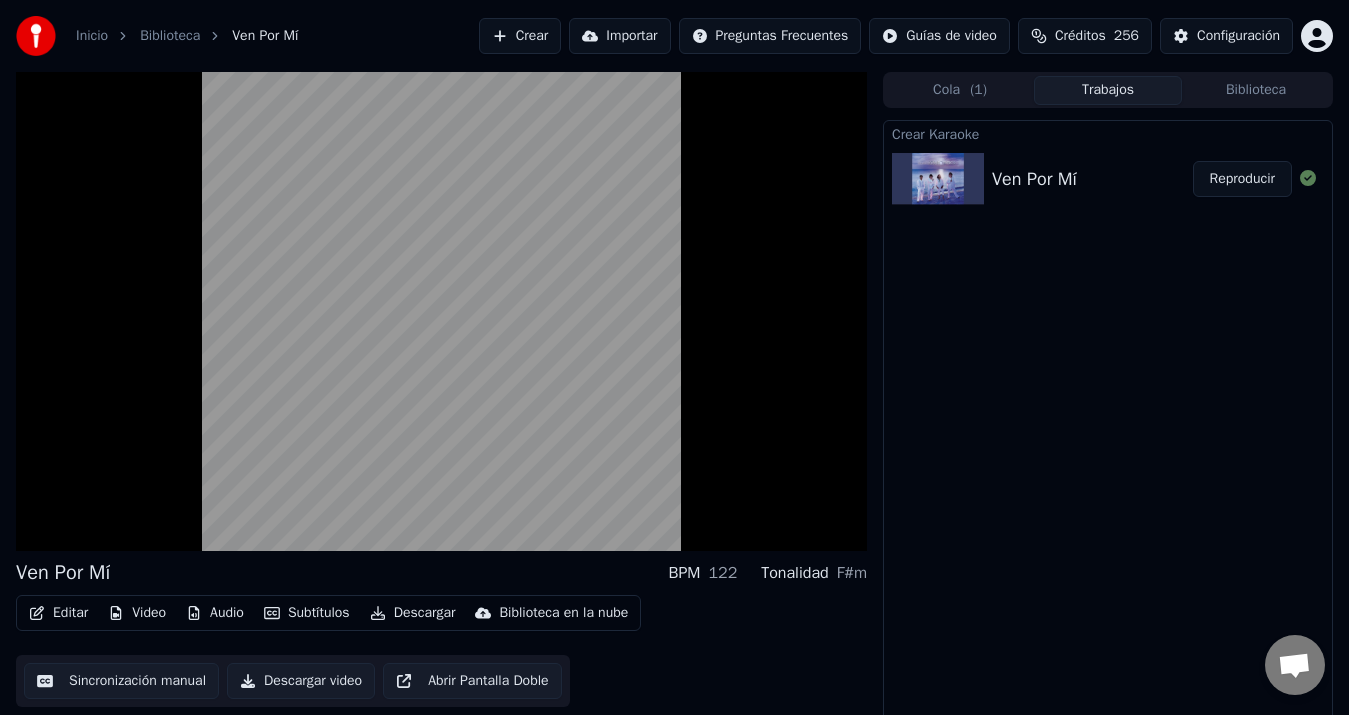 click on "Audio" at bounding box center (215, 613) 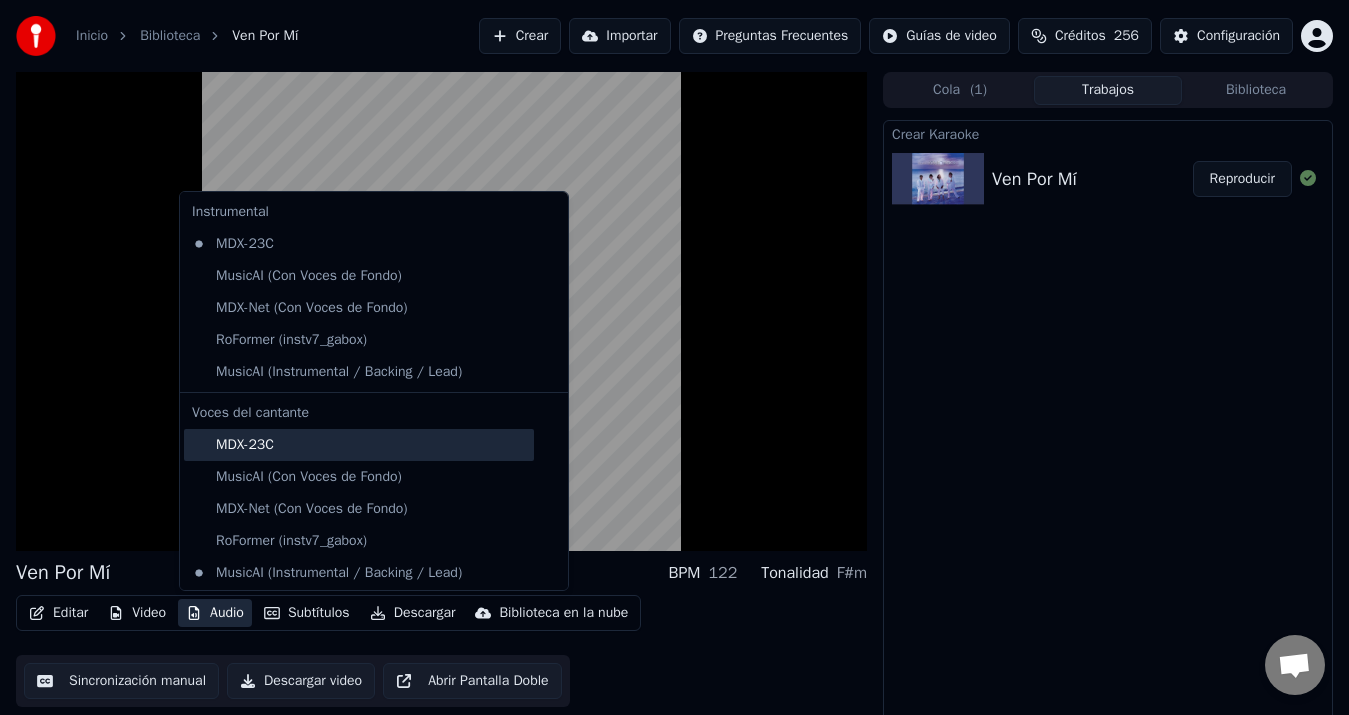 click on "MDX-23C" at bounding box center (359, 445) 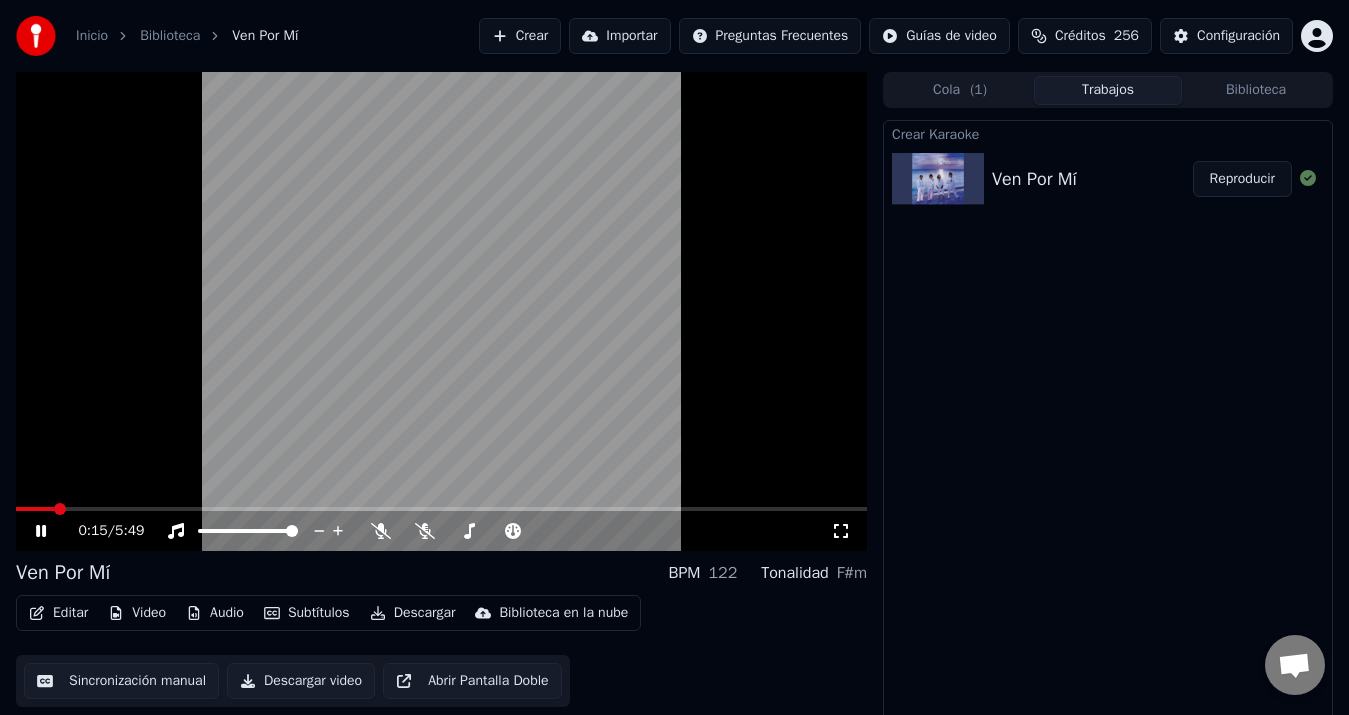 click on "Audio" at bounding box center (215, 613) 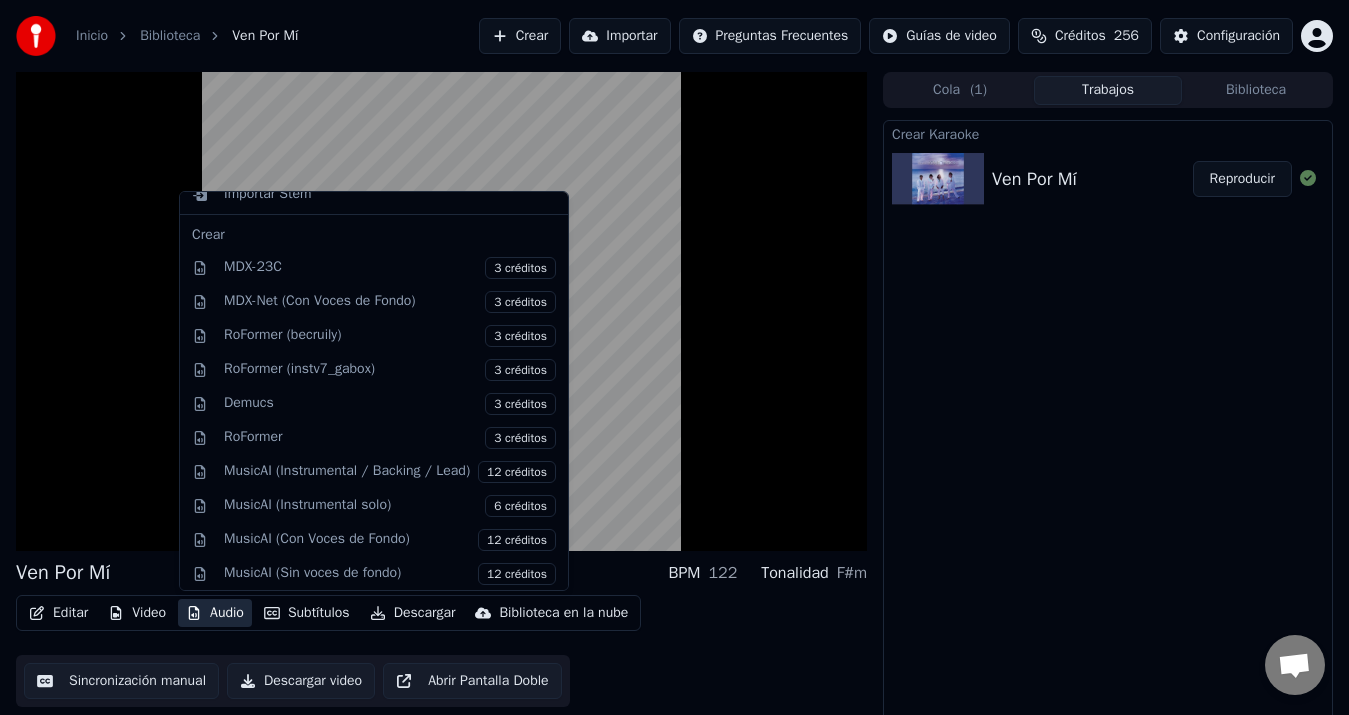 scroll, scrollTop: 498, scrollLeft: 0, axis: vertical 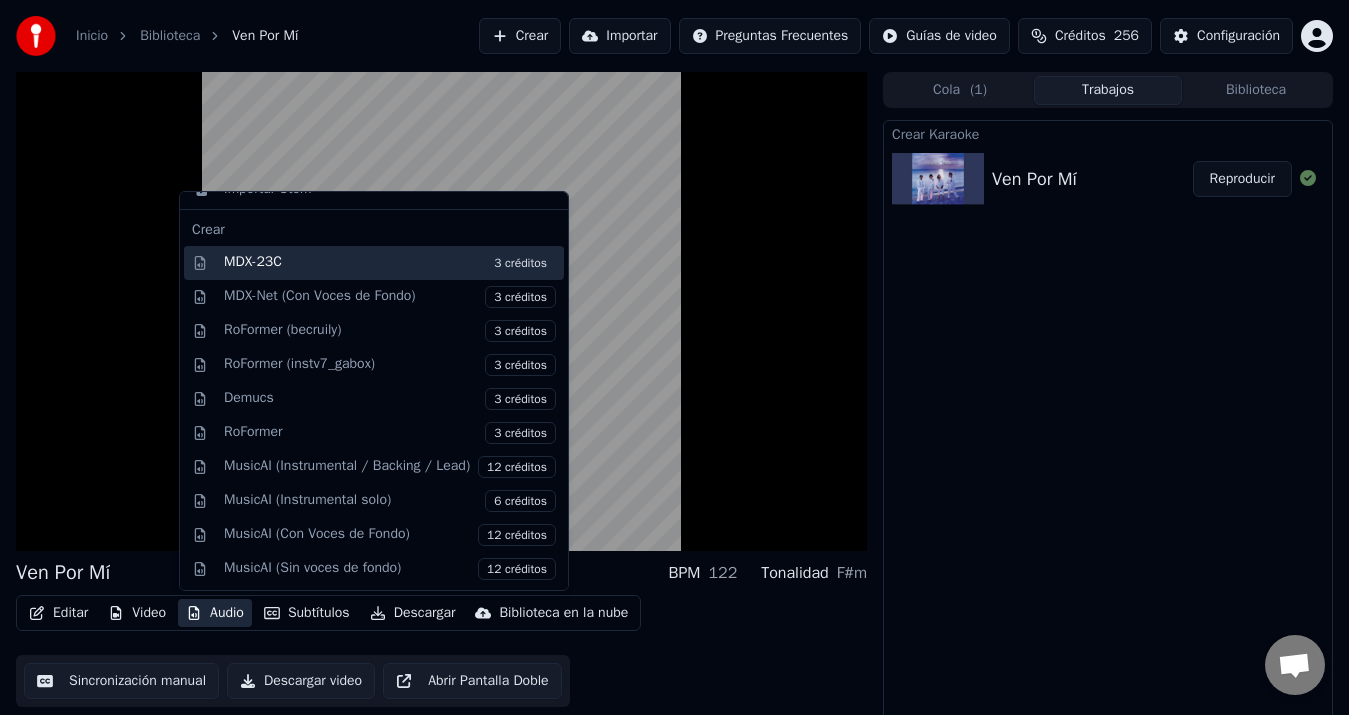 click on "MDX-23C 3 créditos" at bounding box center [390, 263] 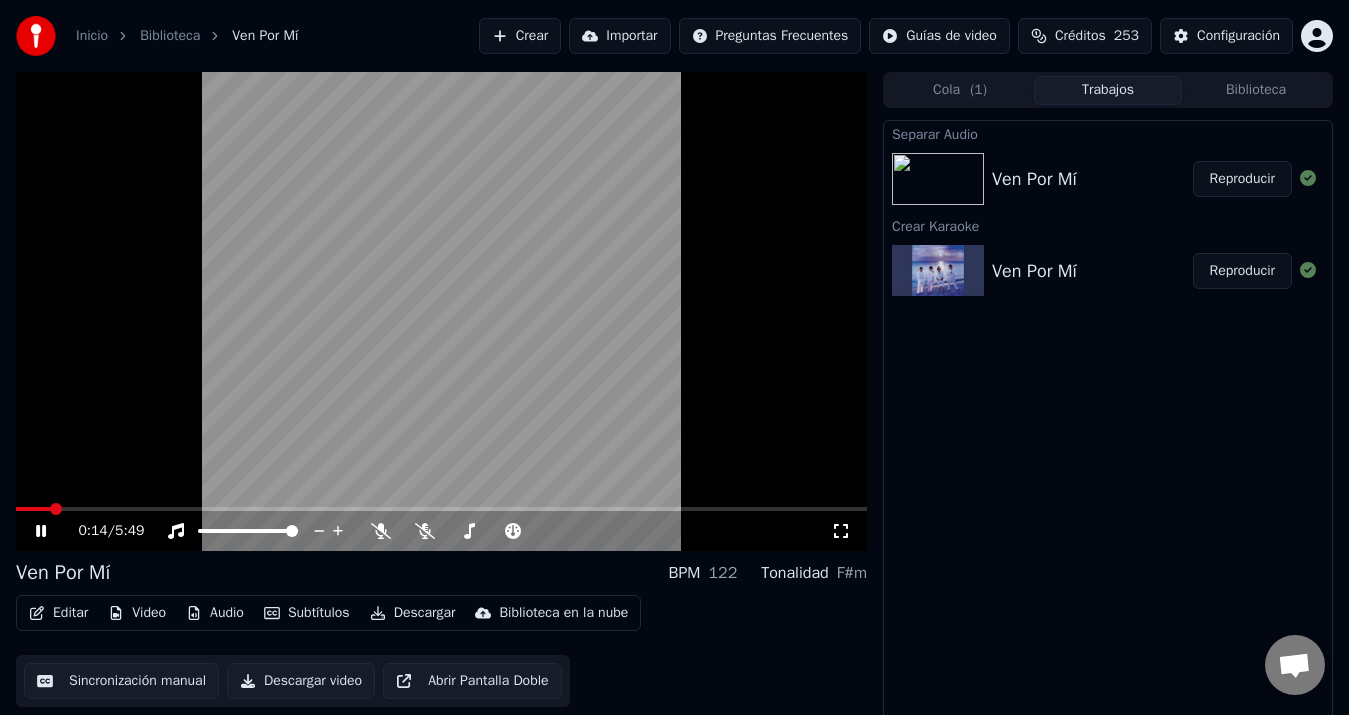 click at bounding box center (33, 509) 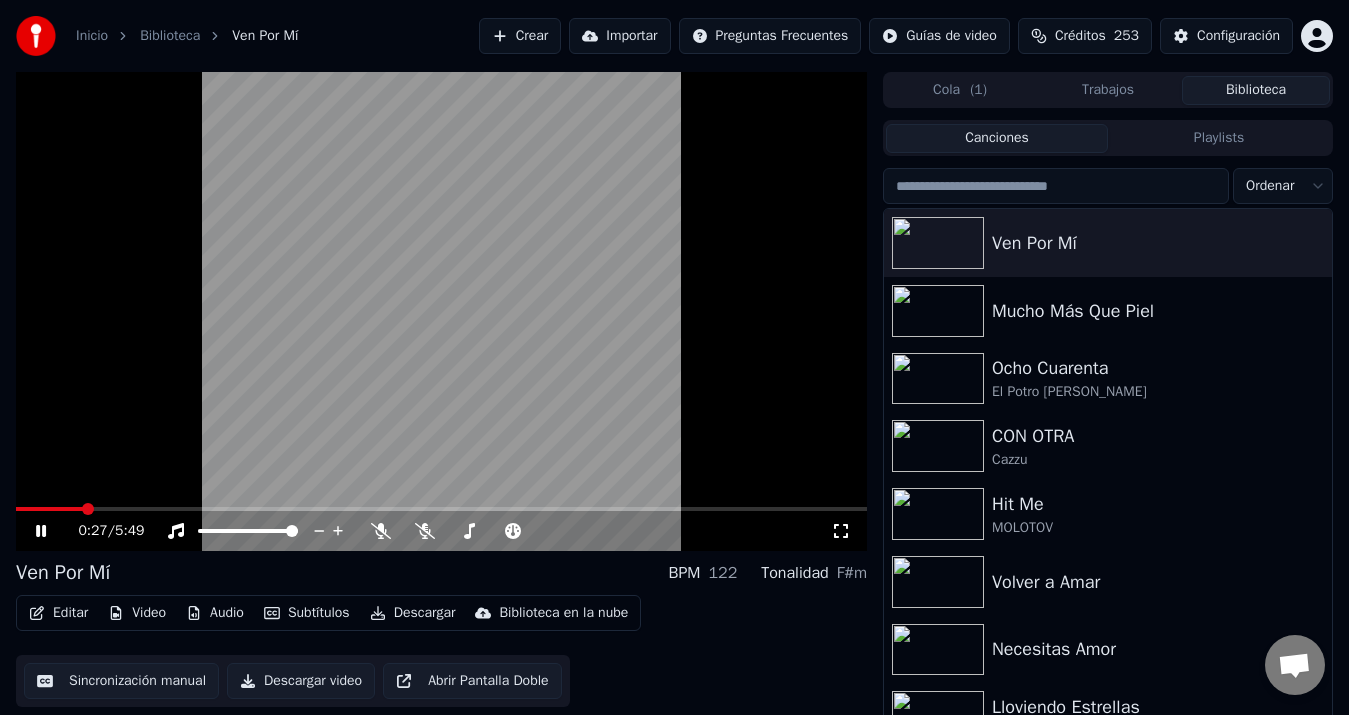 click on "Biblioteca" at bounding box center [1256, 90] 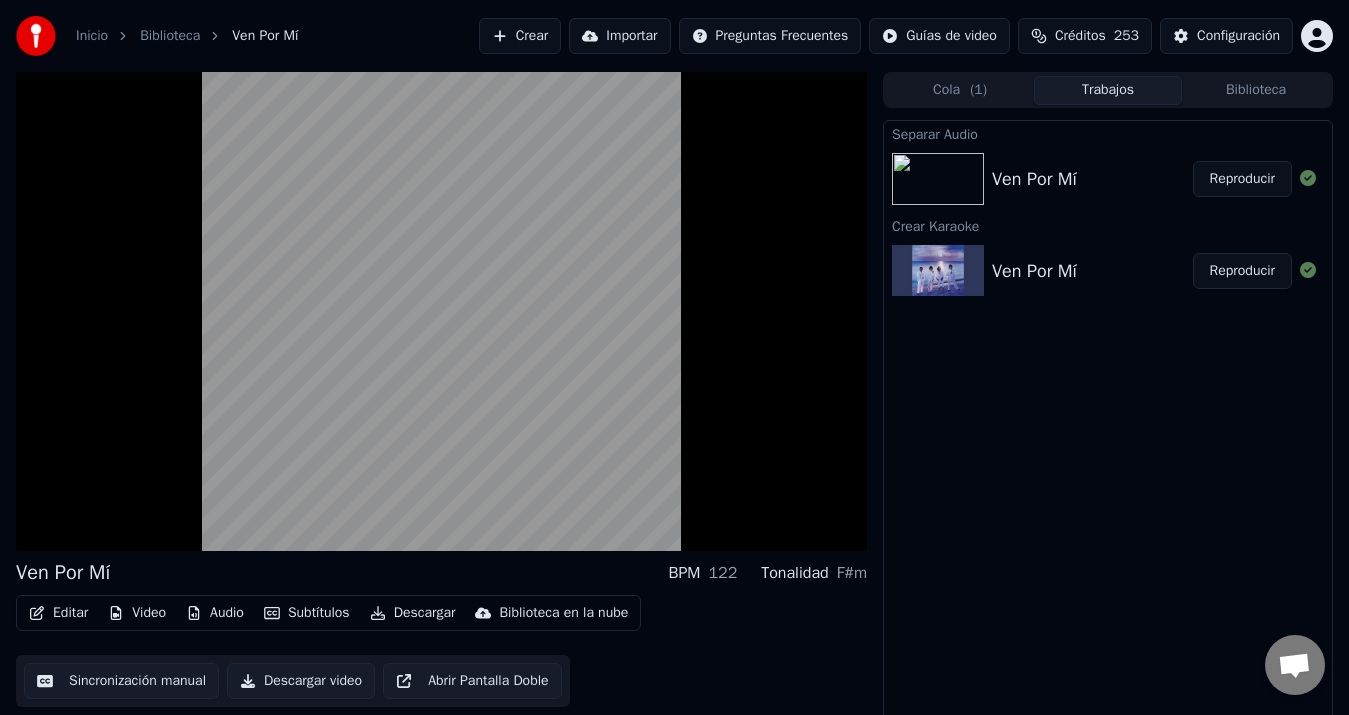 click on "Trabajos" at bounding box center (1108, 90) 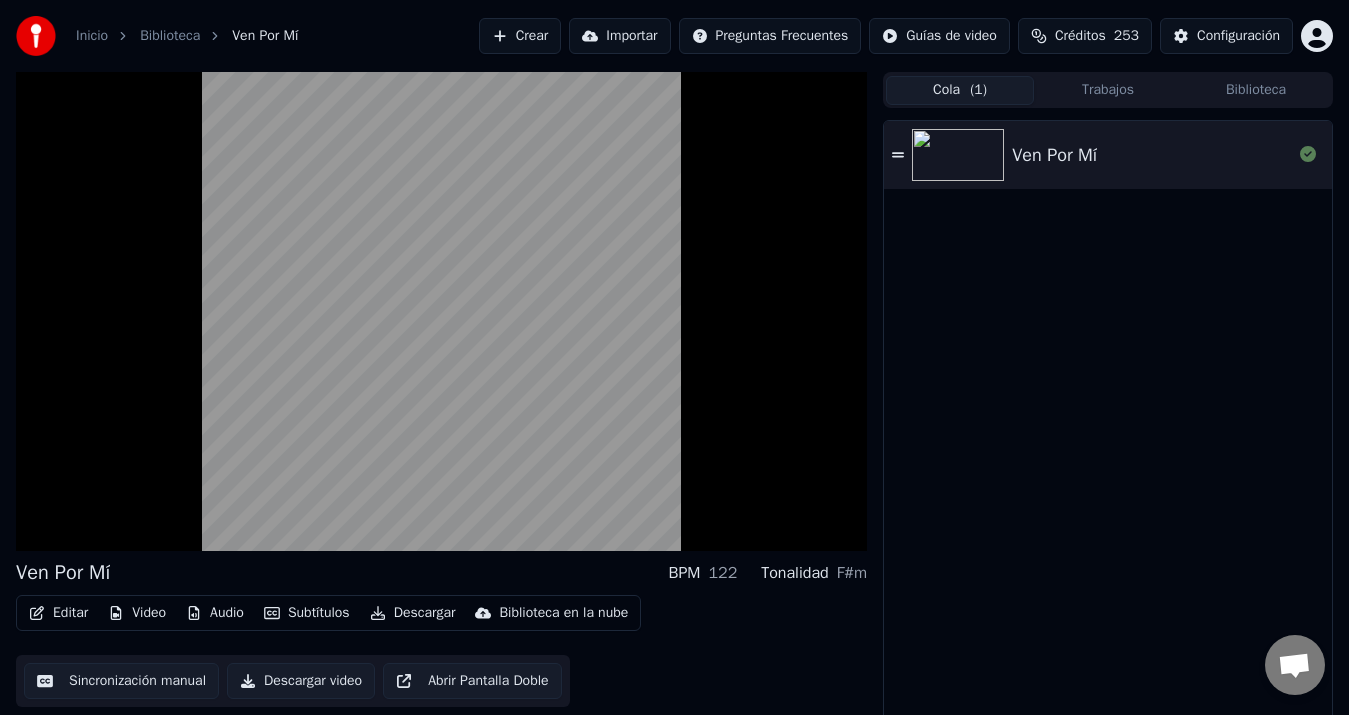 click on "Cola ( 1 )" at bounding box center [960, 90] 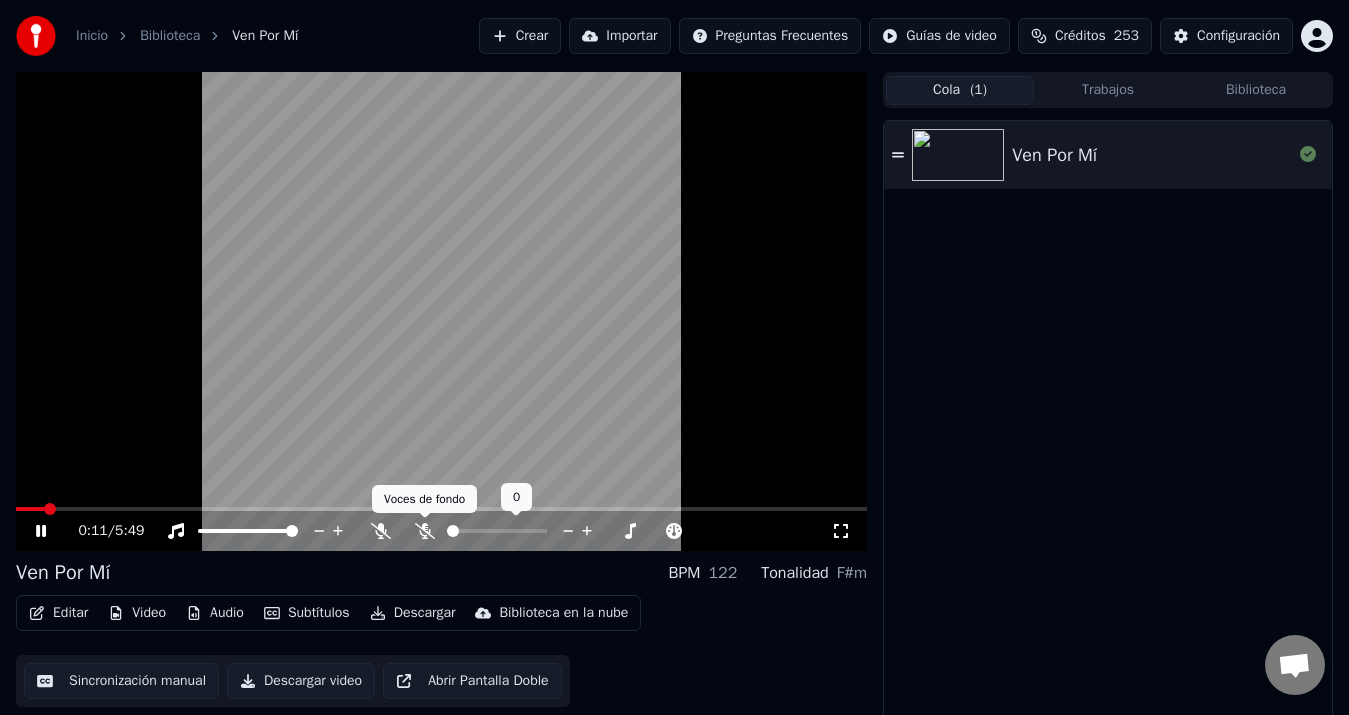 click 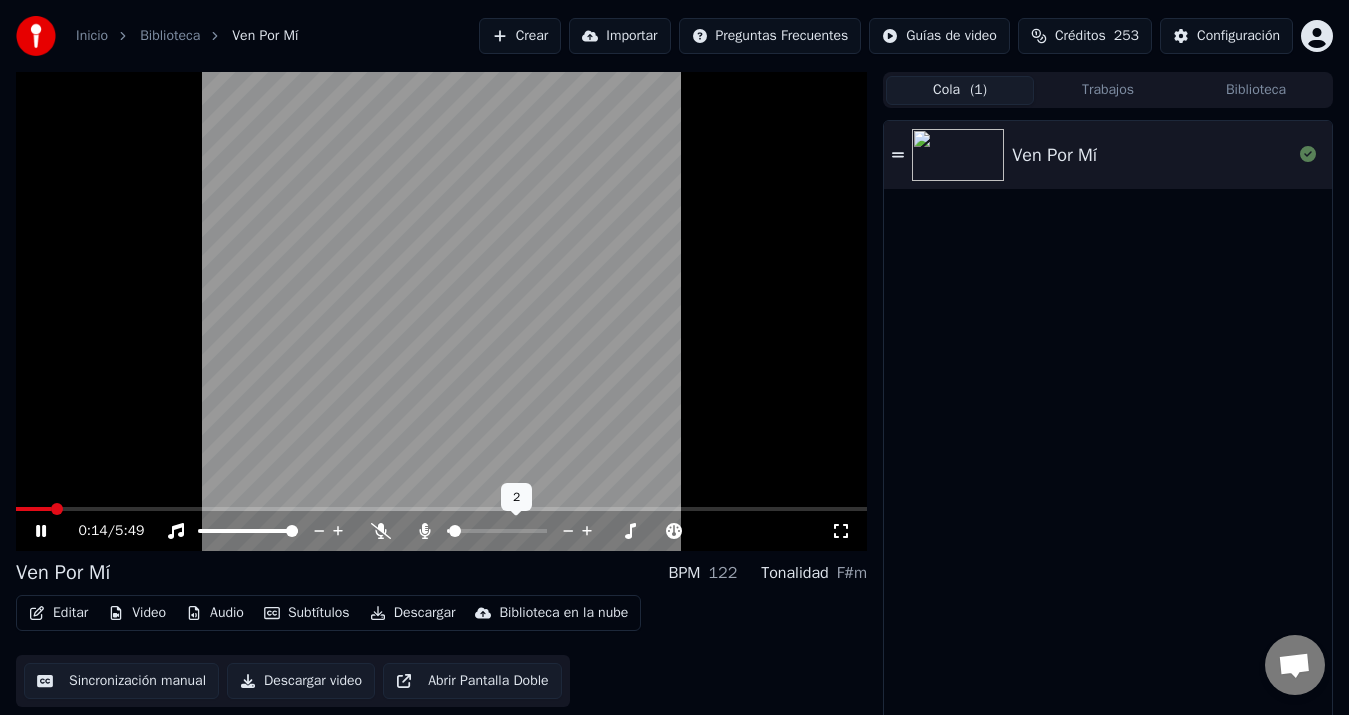 click at bounding box center [448, 531] 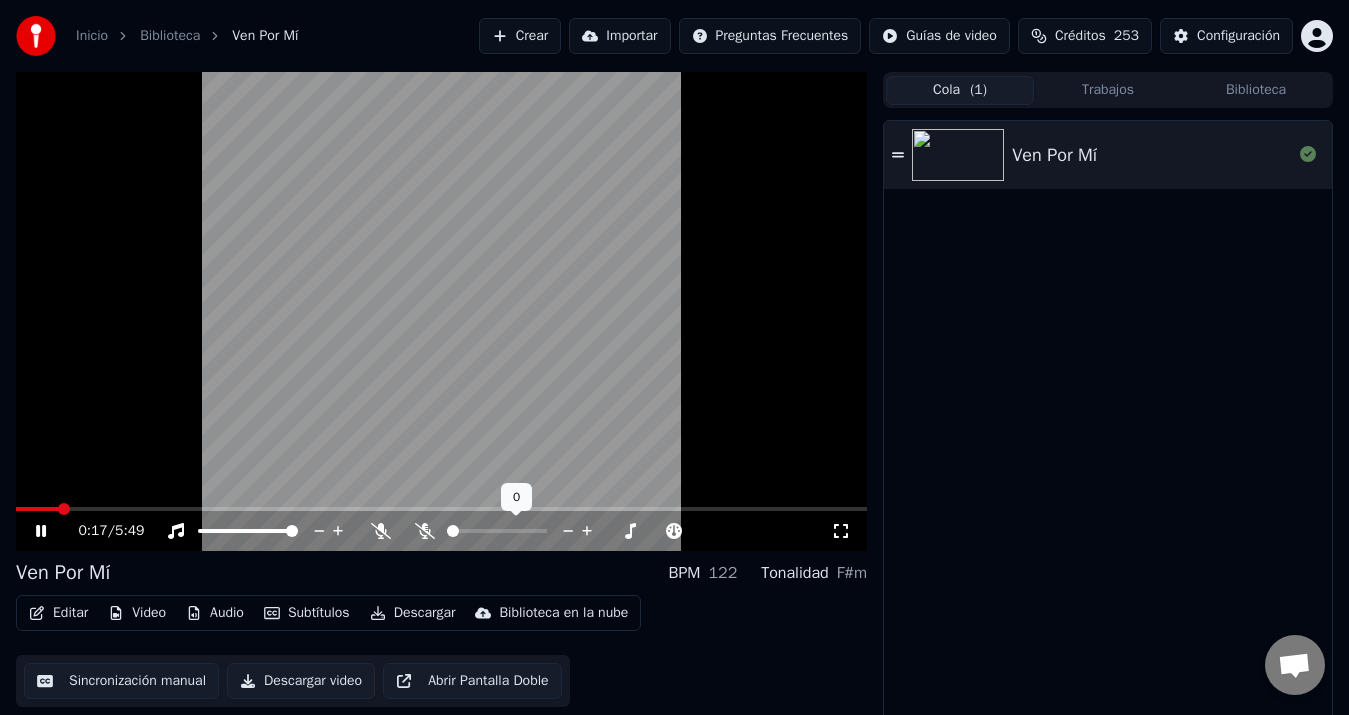 click at bounding box center (453, 531) 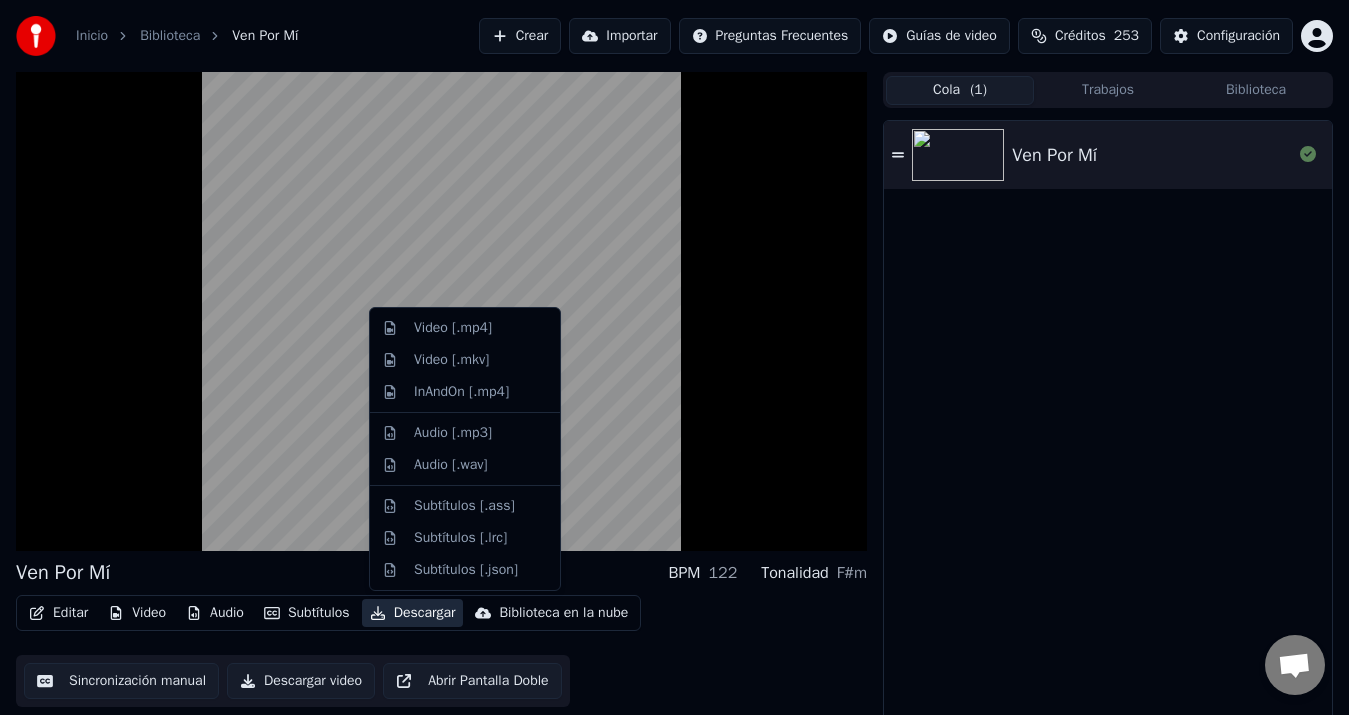 click on "Descargar" at bounding box center [413, 613] 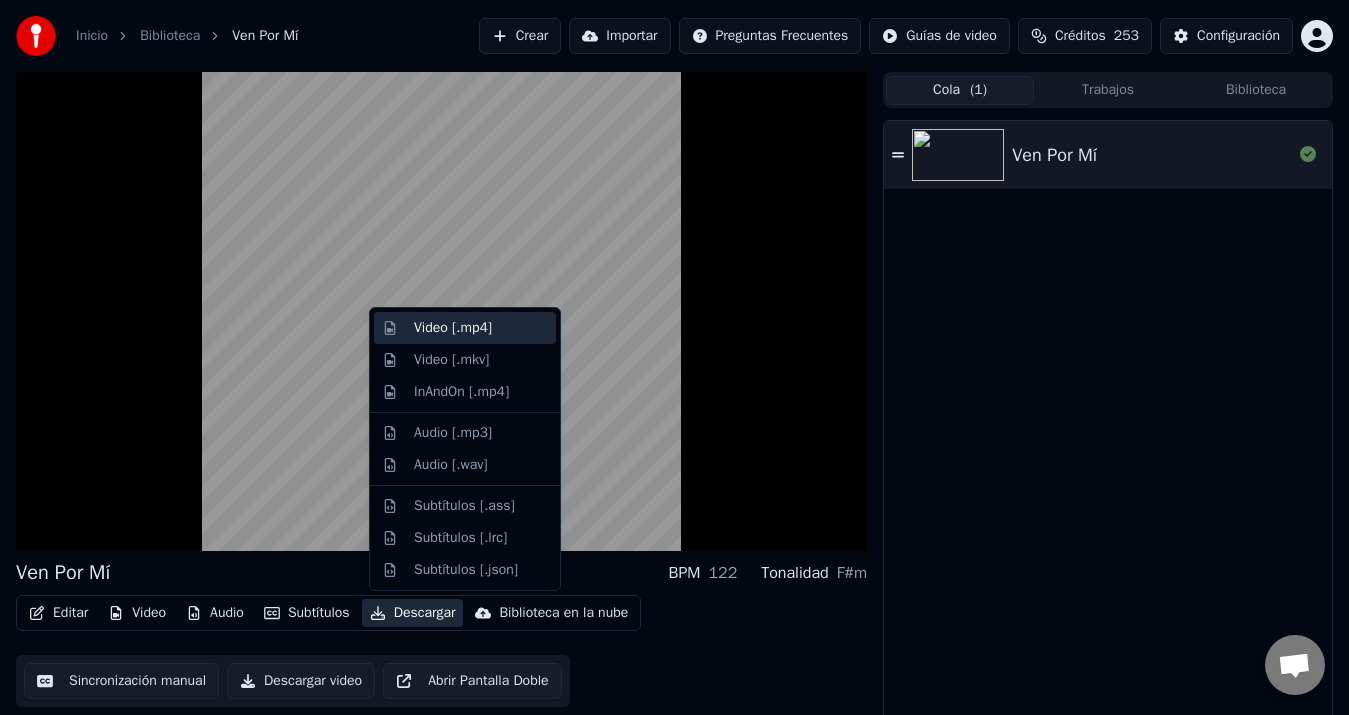 click on "Video [.mp4]" at bounding box center (453, 328) 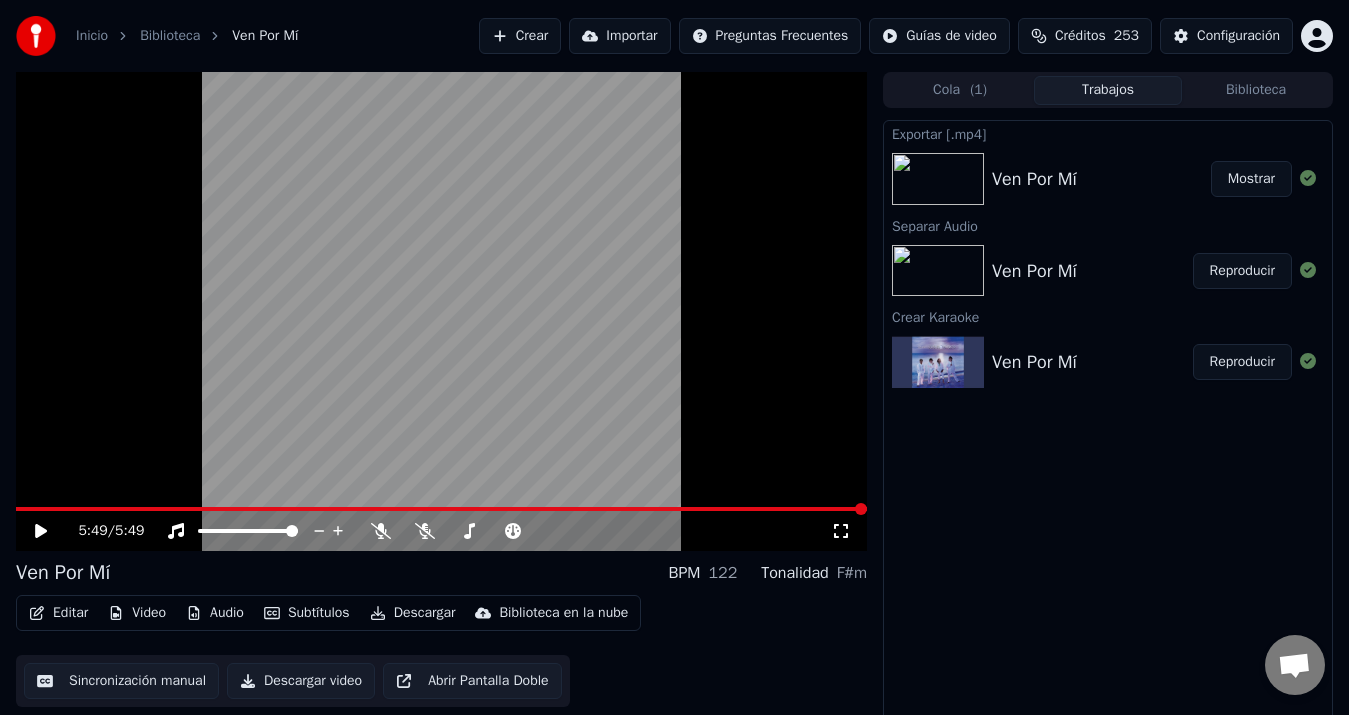 click on "Mostrar" at bounding box center (1251, 179) 